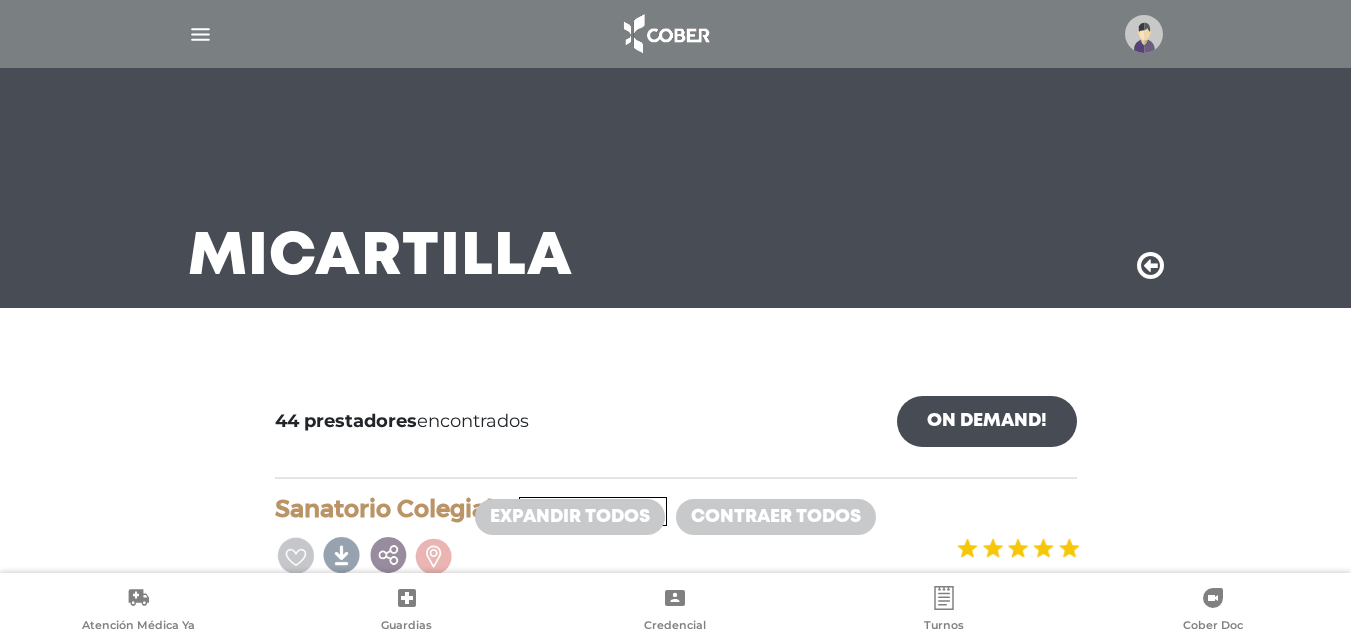 click at bounding box center (1144, 34) 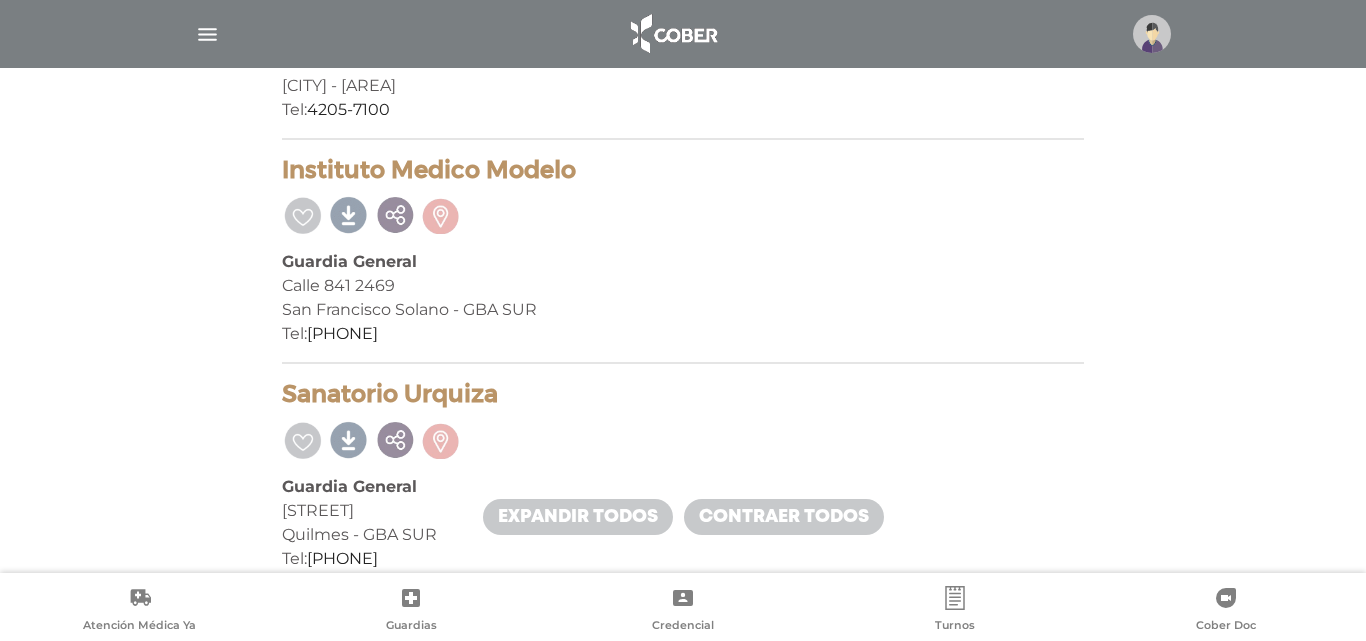 scroll, scrollTop: 5333, scrollLeft: 0, axis: vertical 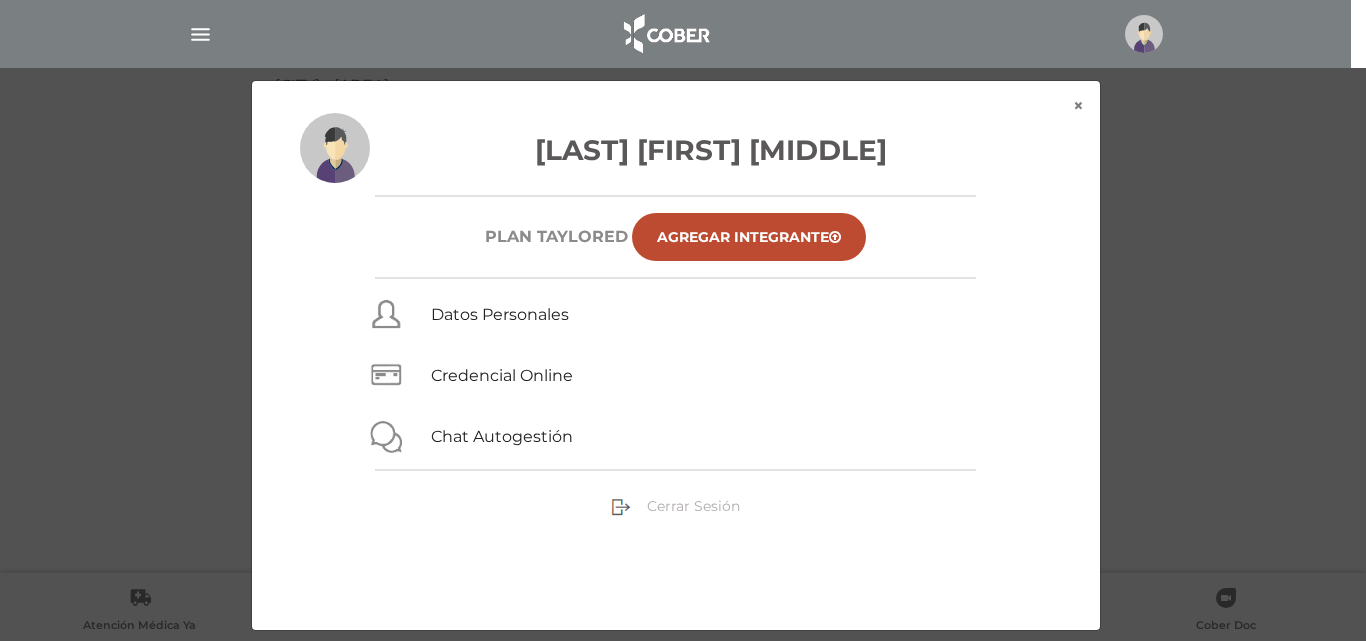 click on "Cerrar Sesión" at bounding box center [693, 506] 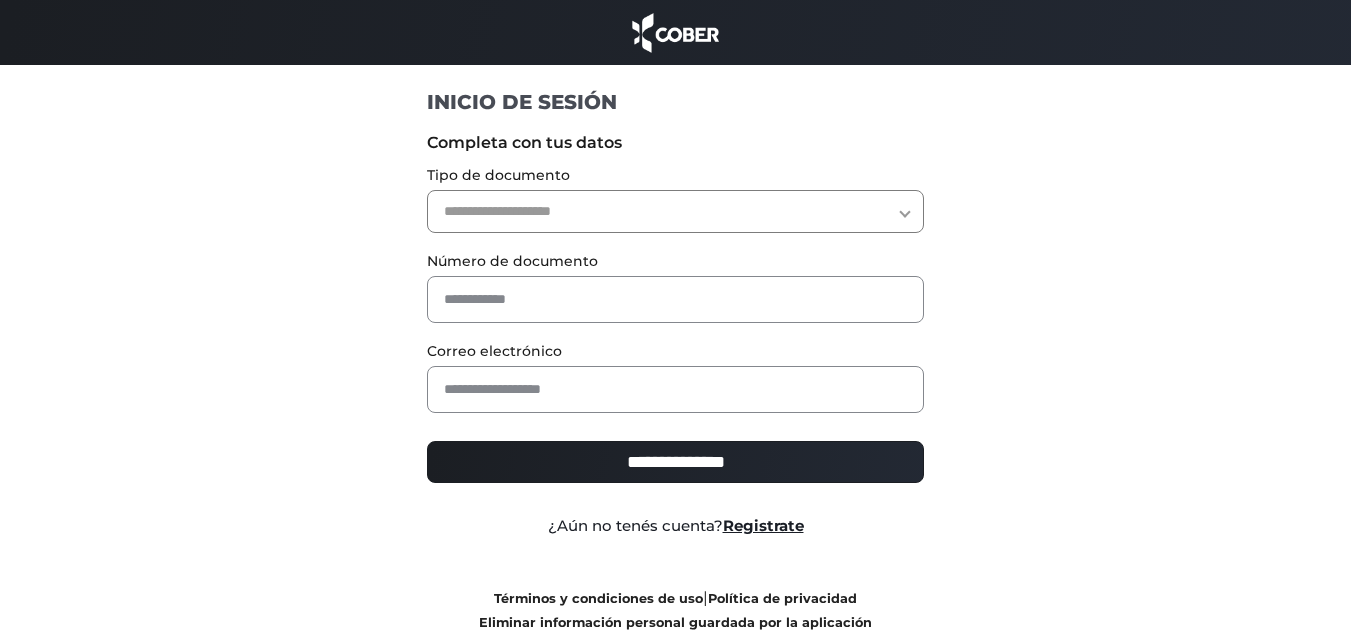 scroll, scrollTop: 0, scrollLeft: 0, axis: both 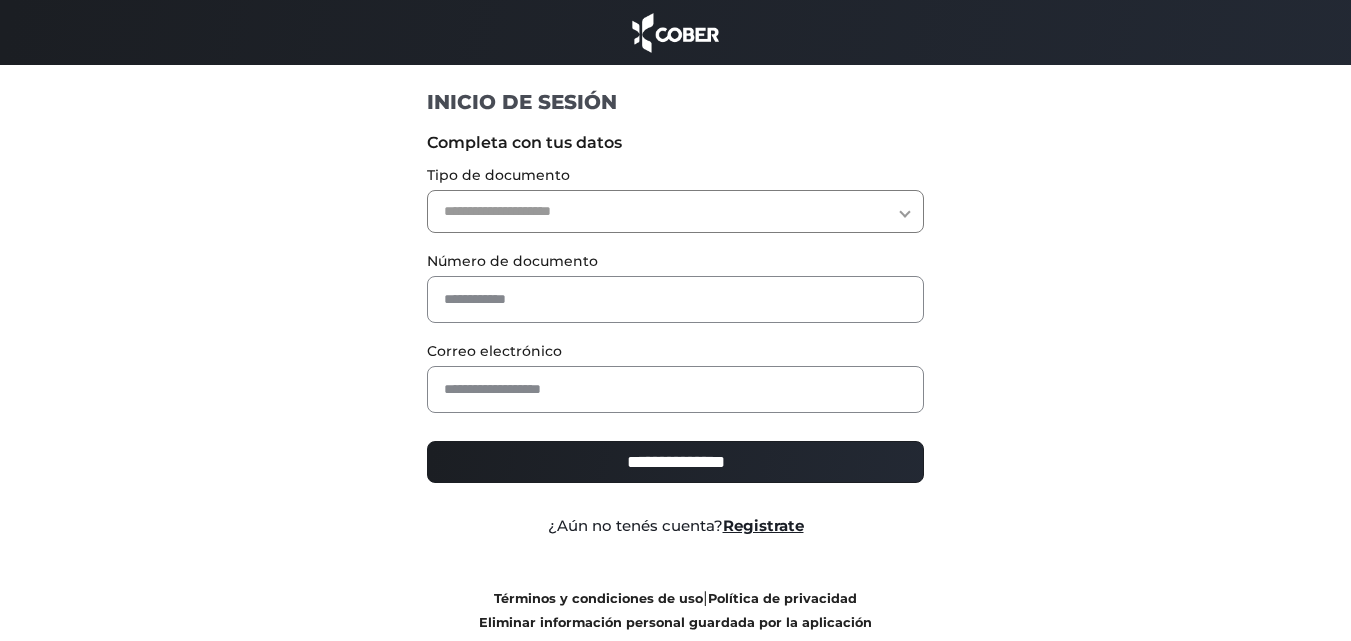click on "**********" at bounding box center (675, 211) 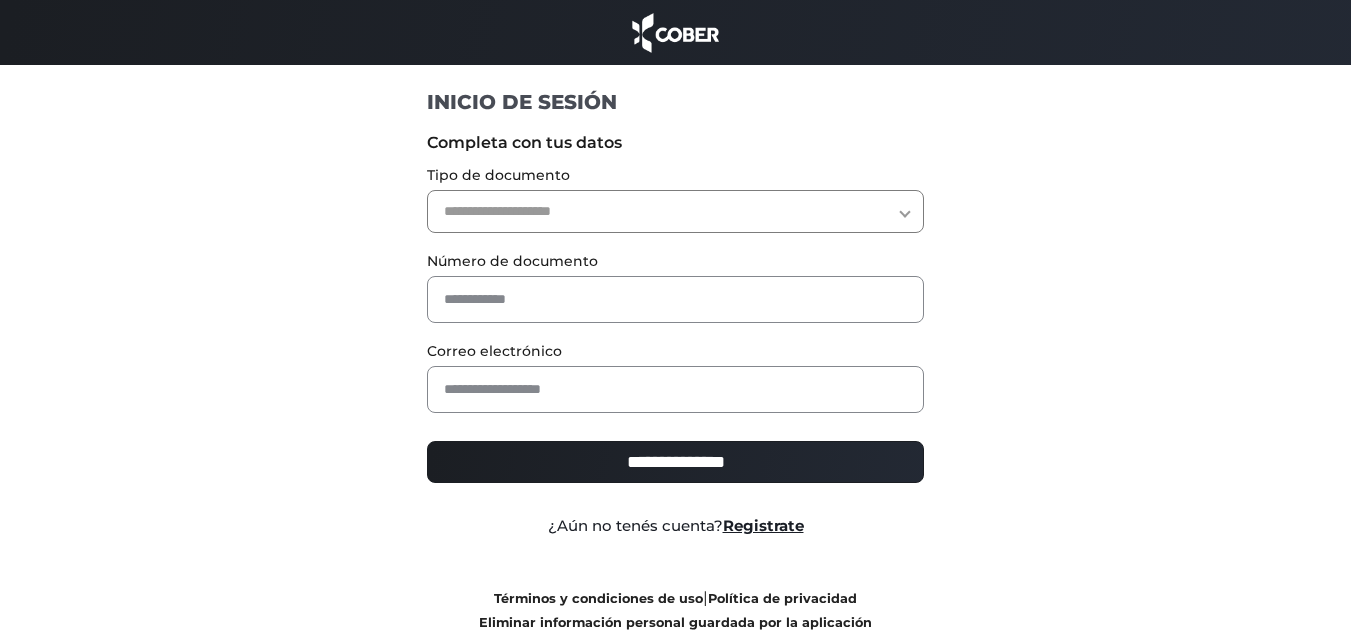 select on "***" 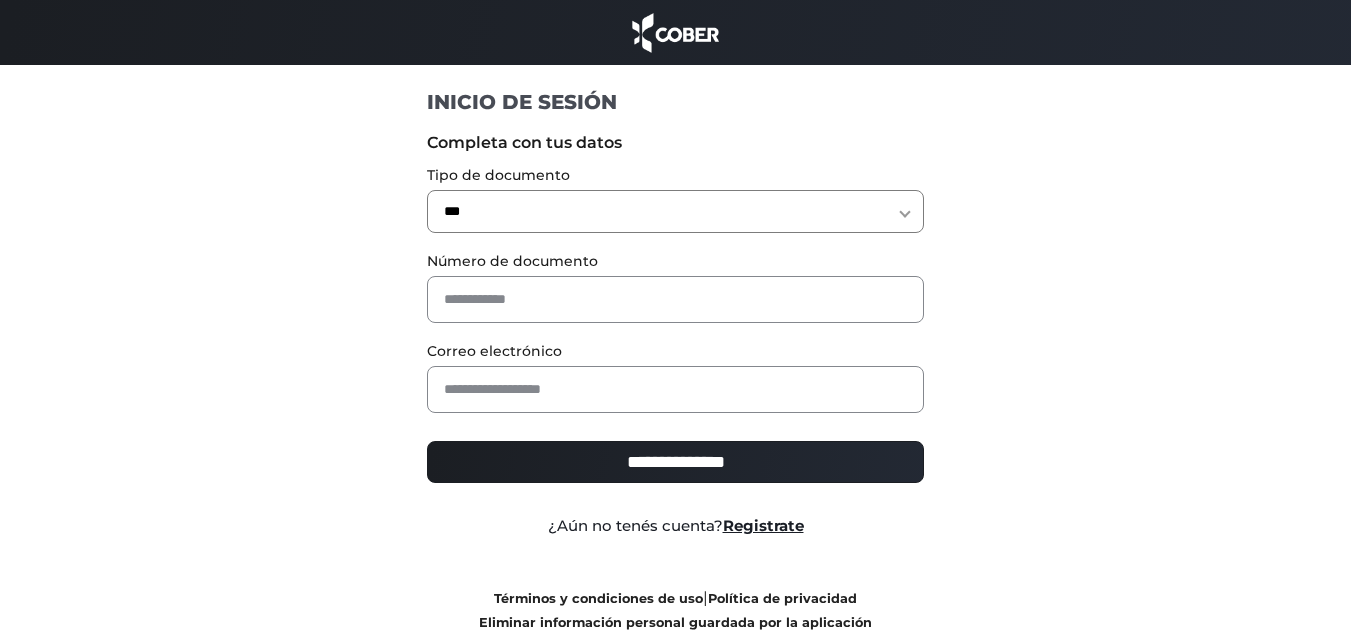 click on "**********" at bounding box center (675, 211) 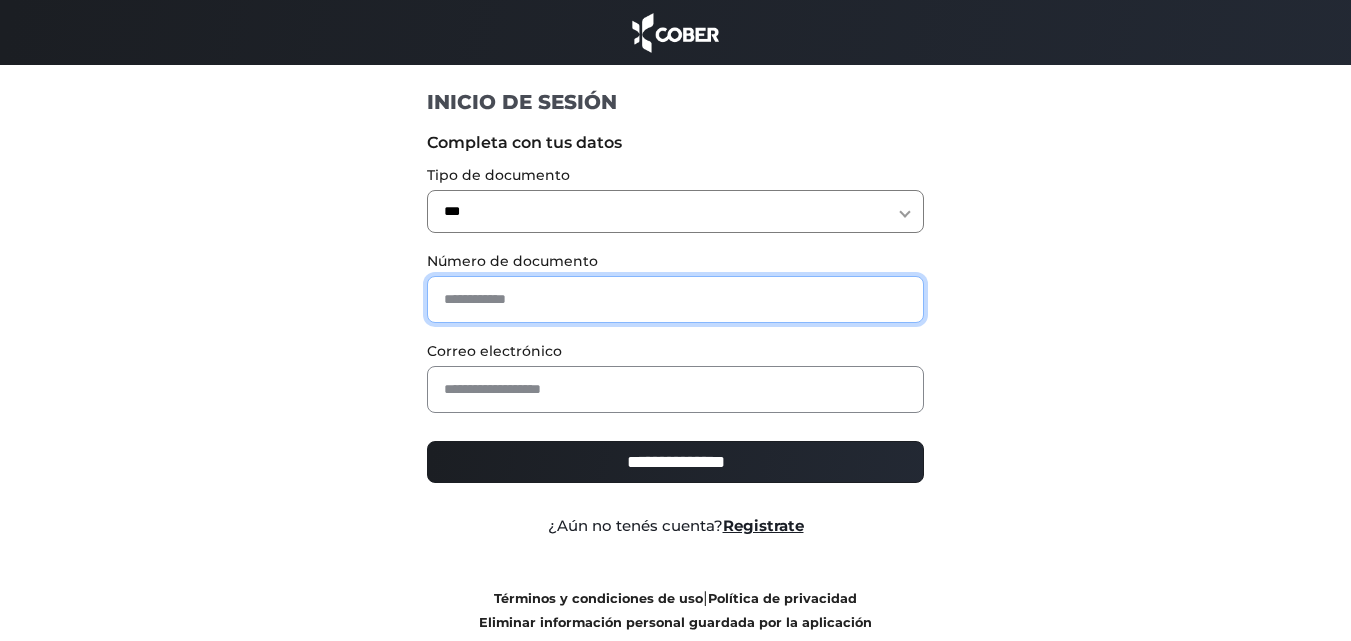 paste on "********" 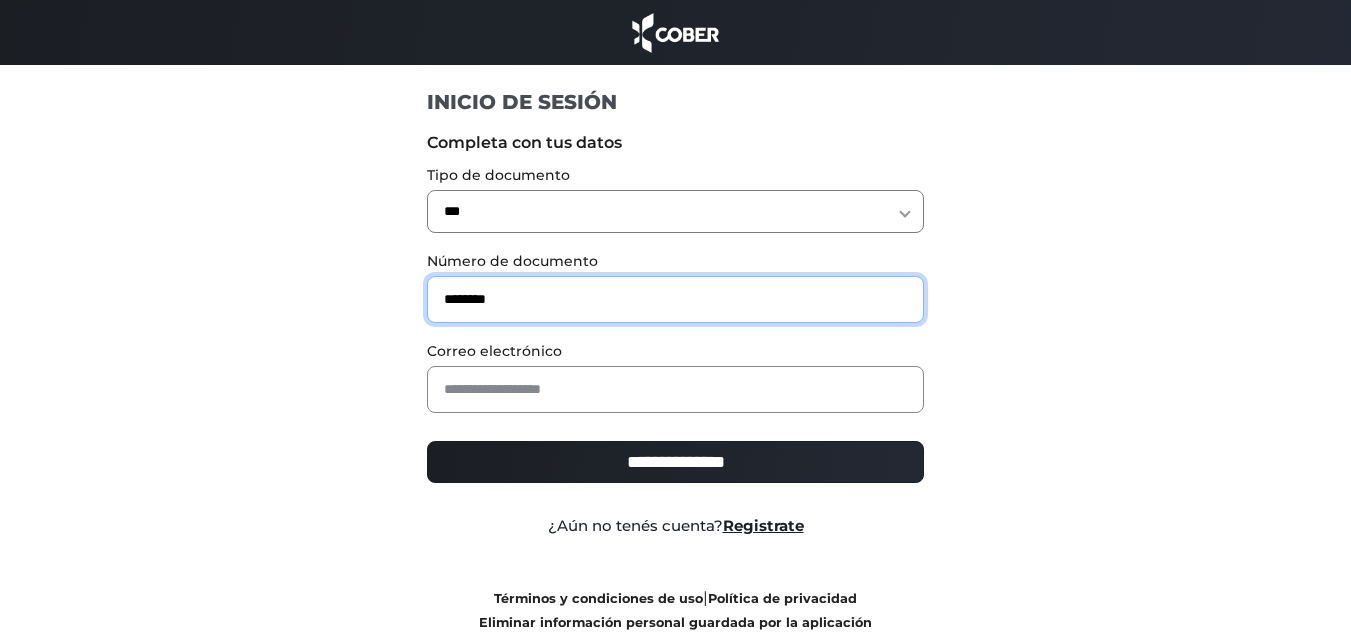 type on "********" 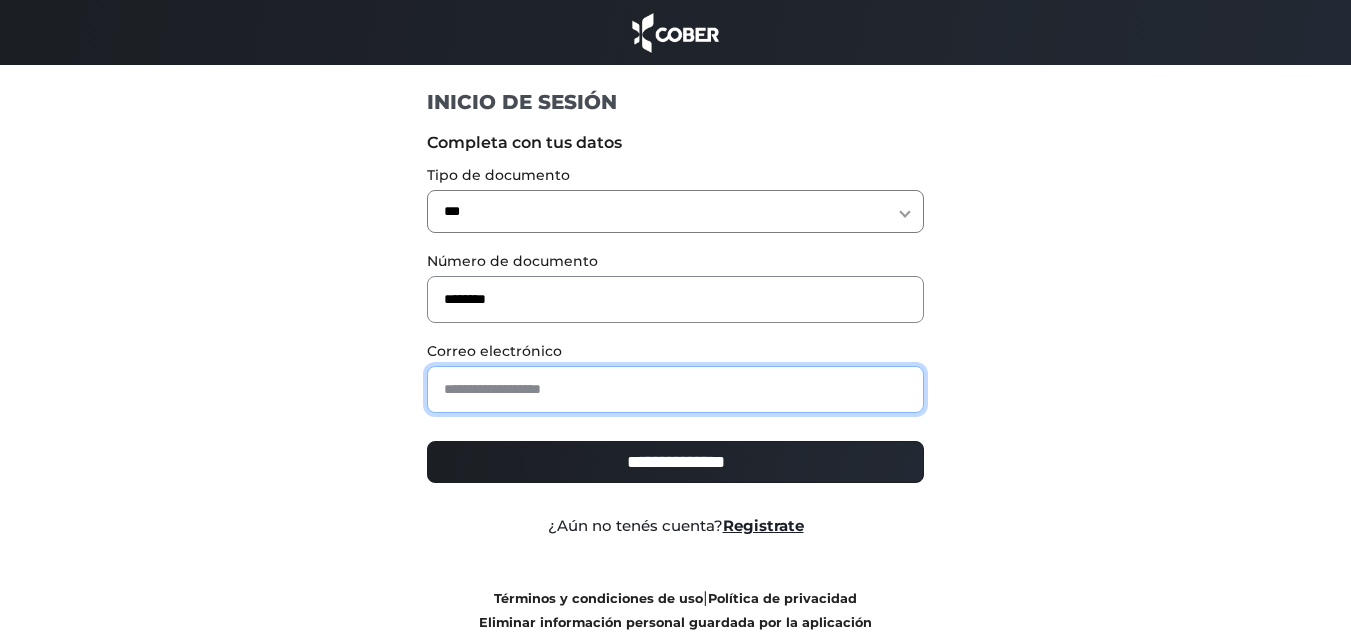 drag, startPoint x: 521, startPoint y: 378, endPoint x: 555, endPoint y: 368, distance: 35.44009 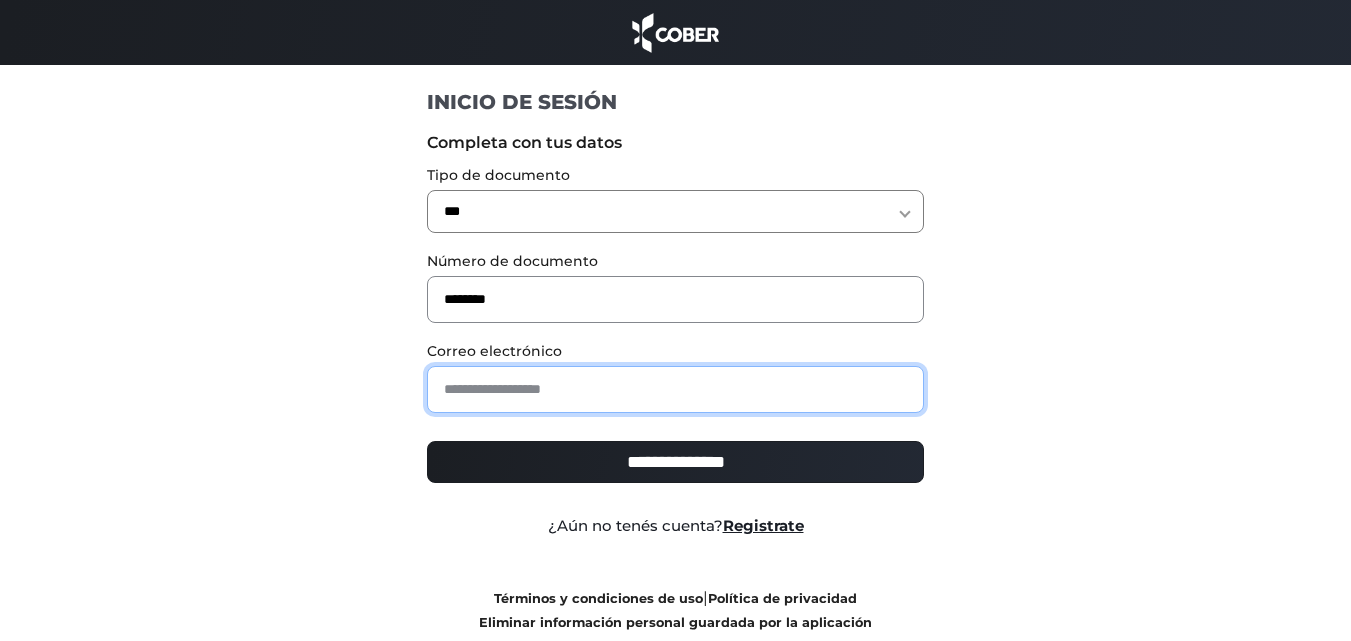 click at bounding box center (675, 389) 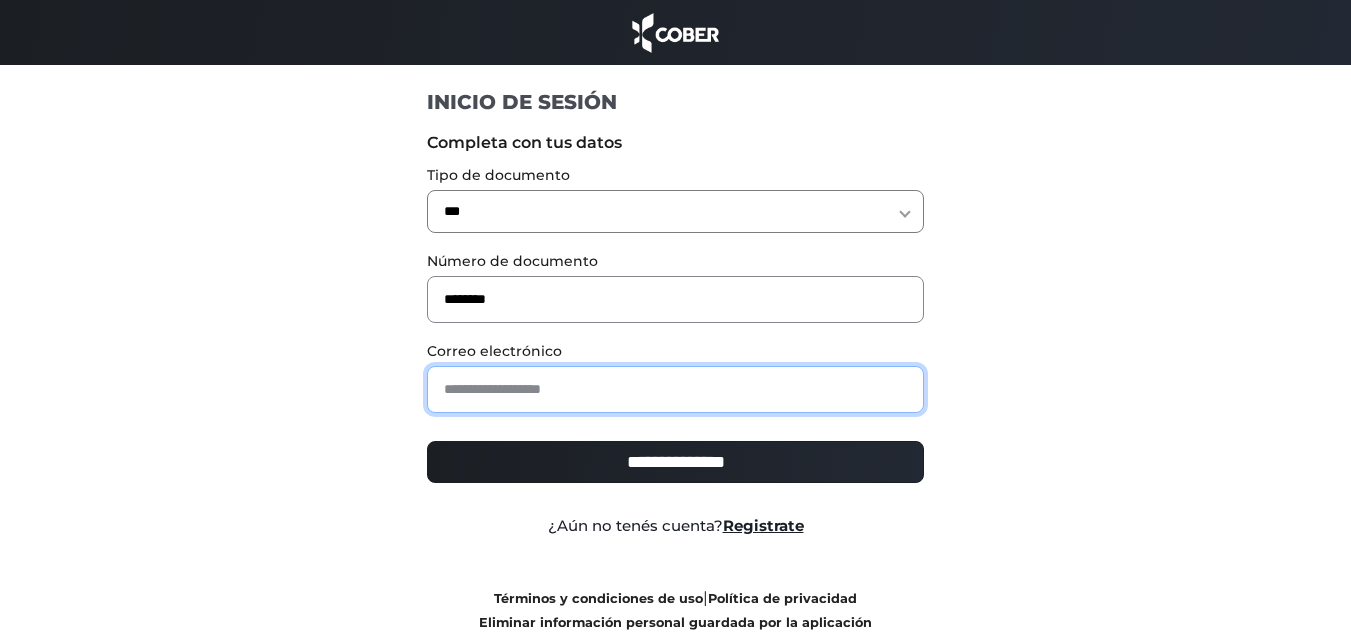 paste on "**********" 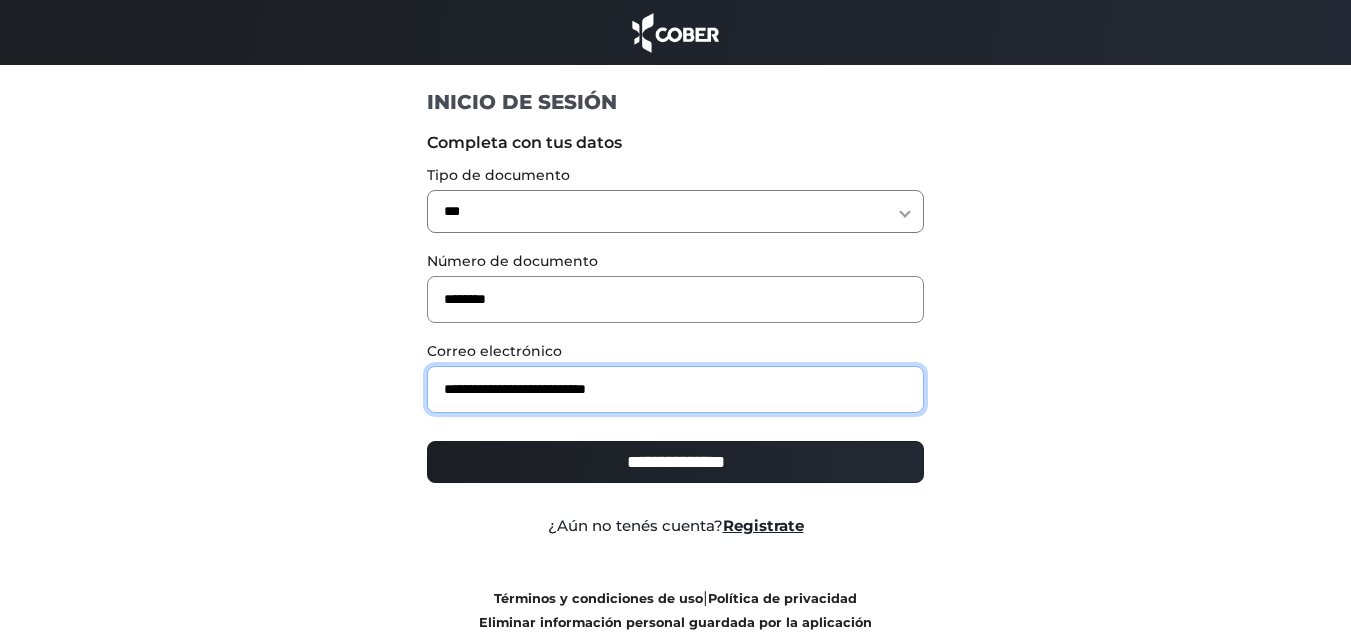 type on "**********" 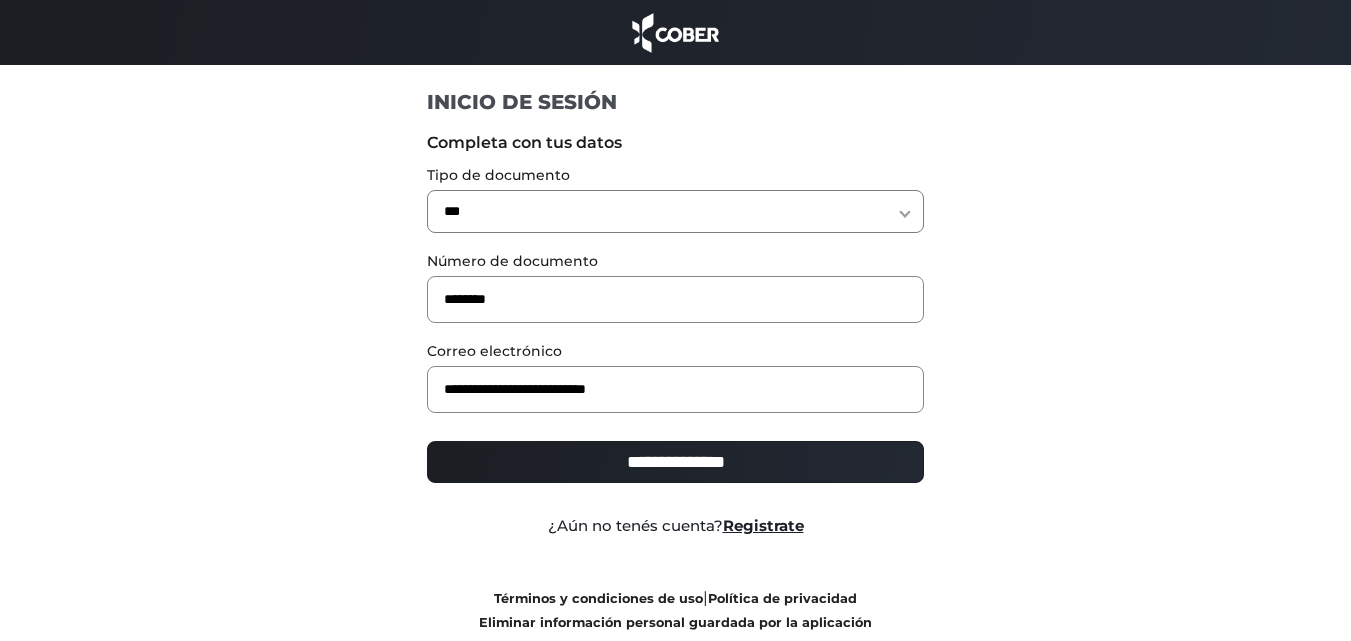 click on "**********" at bounding box center [675, 462] 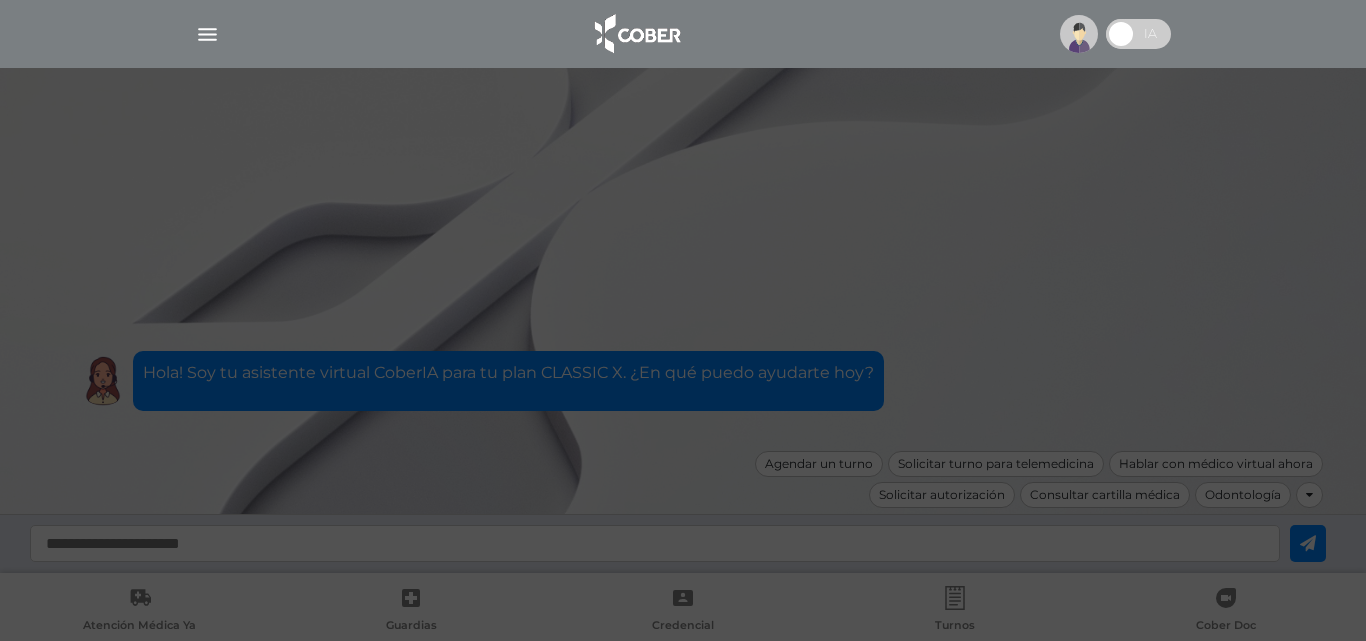 scroll, scrollTop: 0, scrollLeft: 0, axis: both 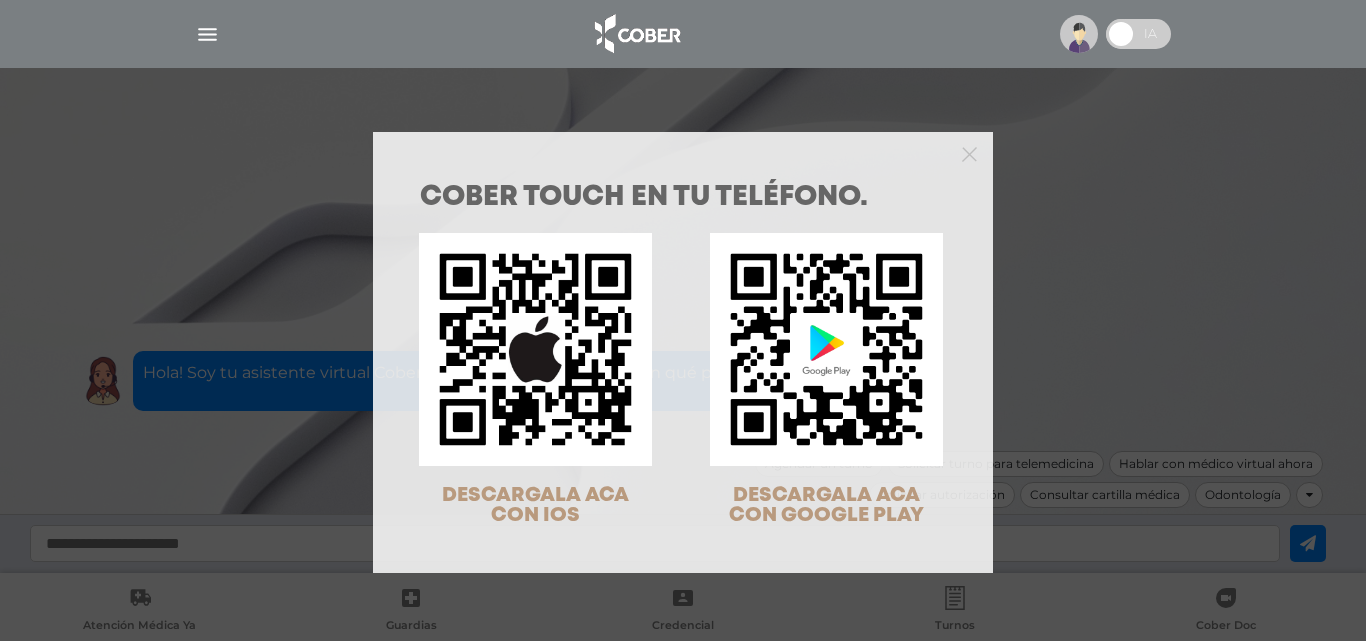 click at bounding box center (683, 152) 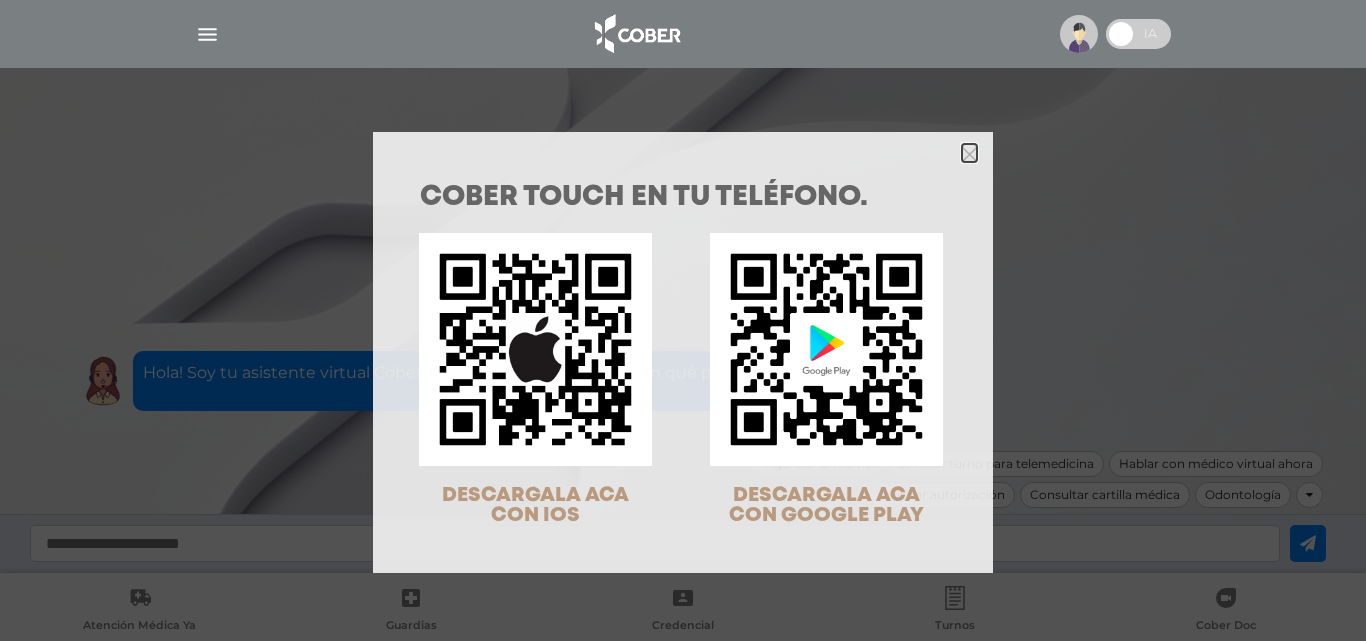 click 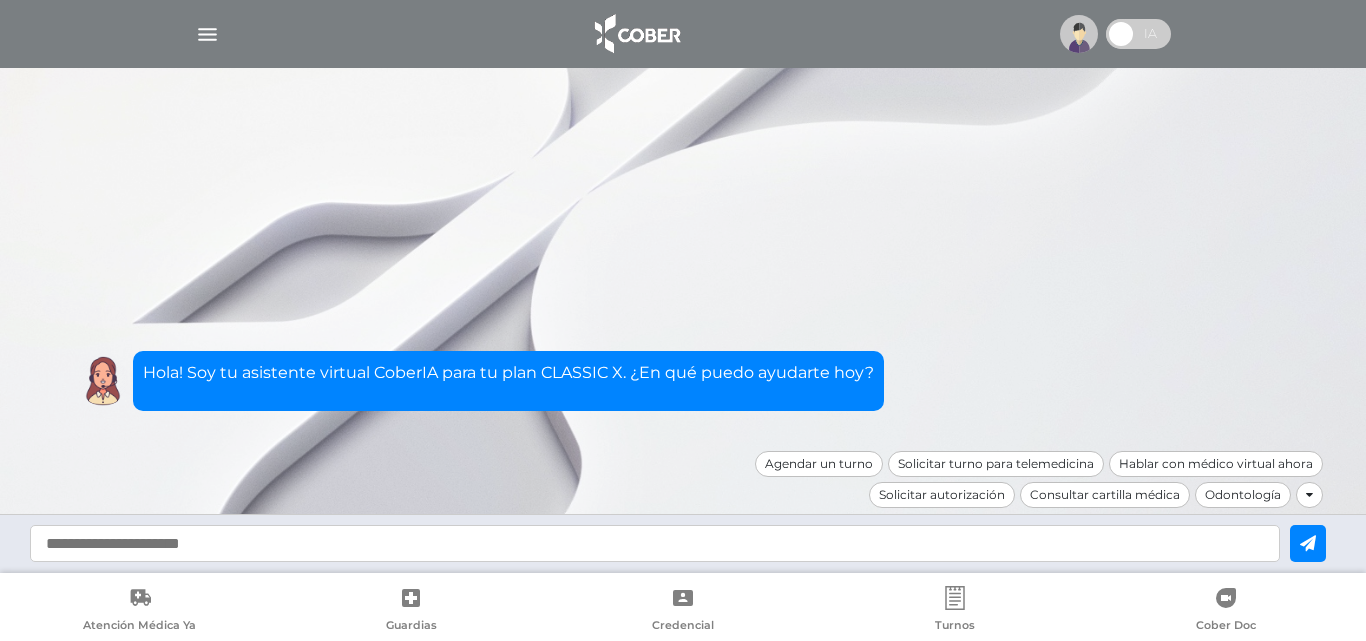 click at bounding box center (207, 34) 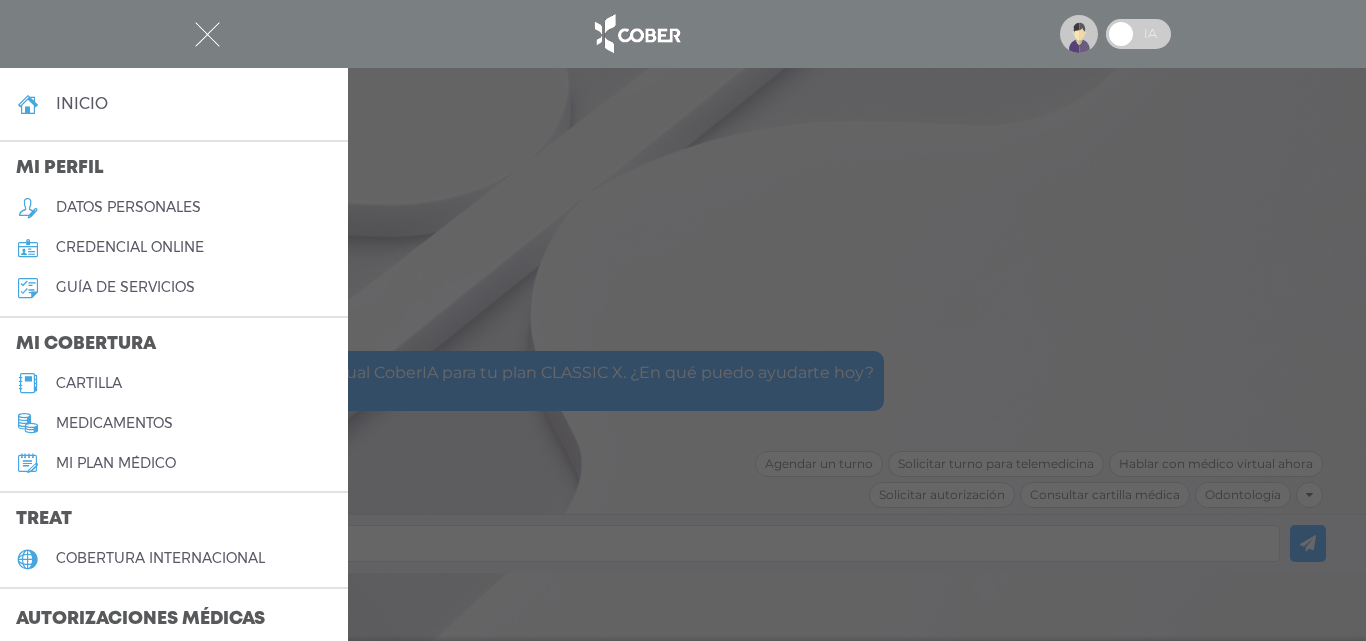 click on "cartilla" at bounding box center (89, 383) 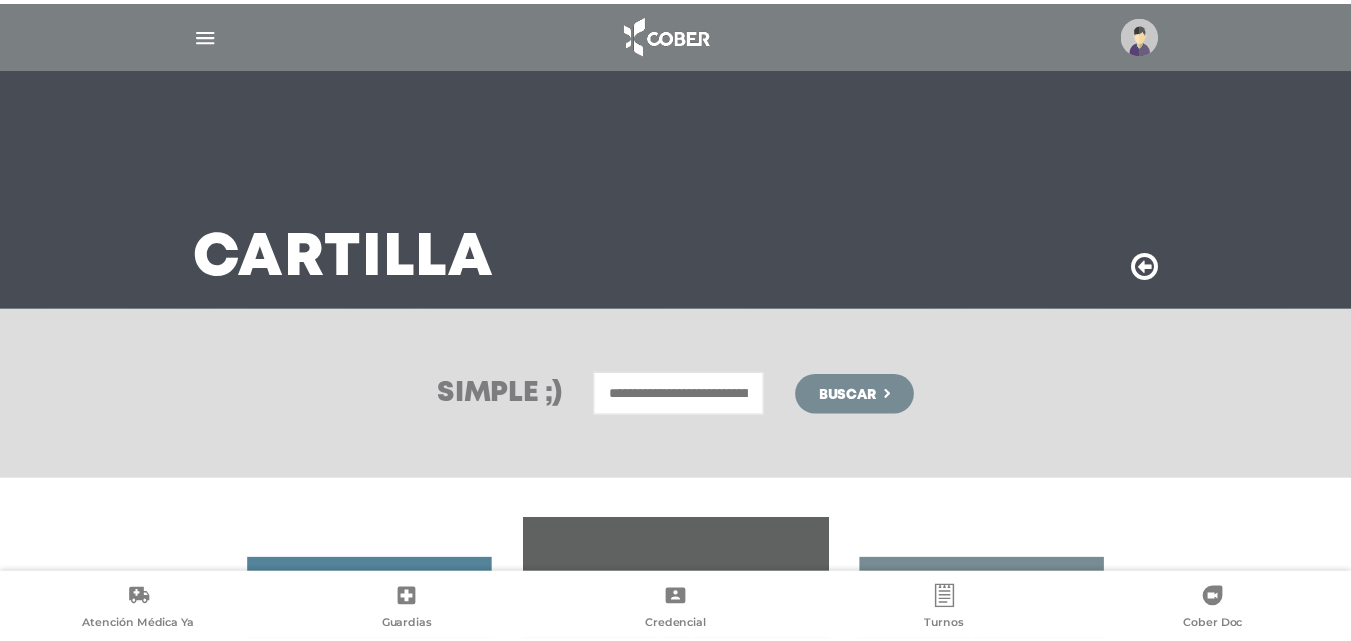 scroll, scrollTop: 0, scrollLeft: 0, axis: both 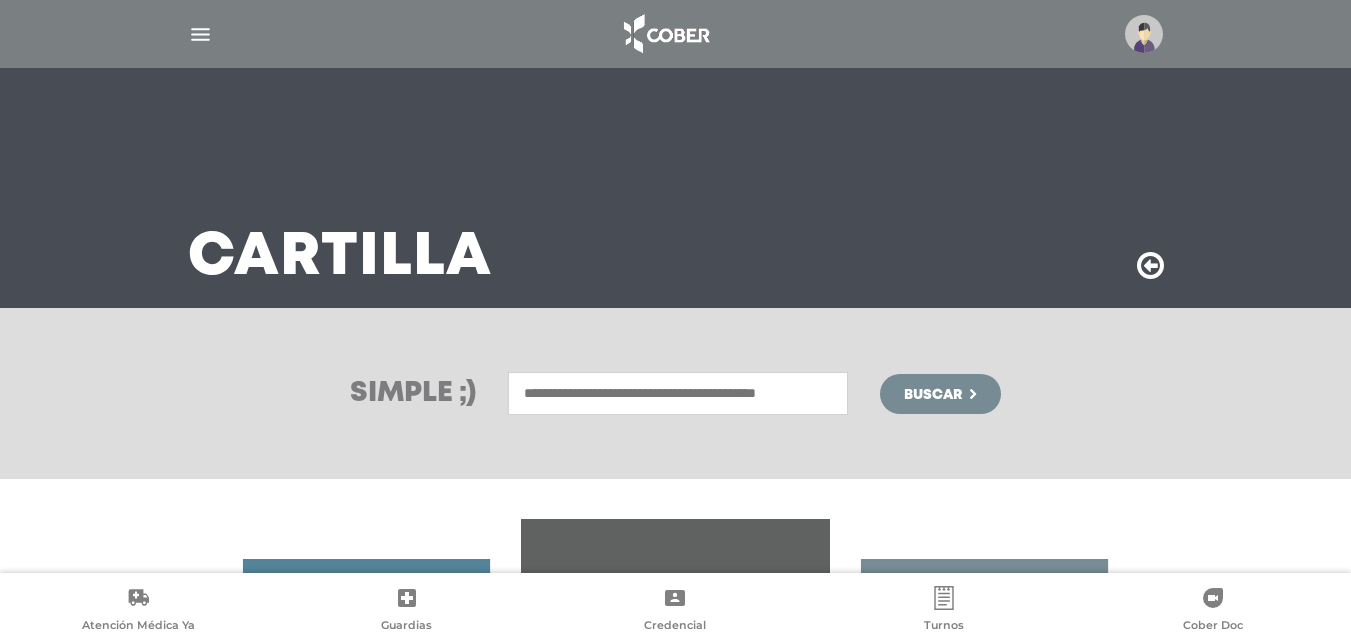 click at bounding box center [678, 393] 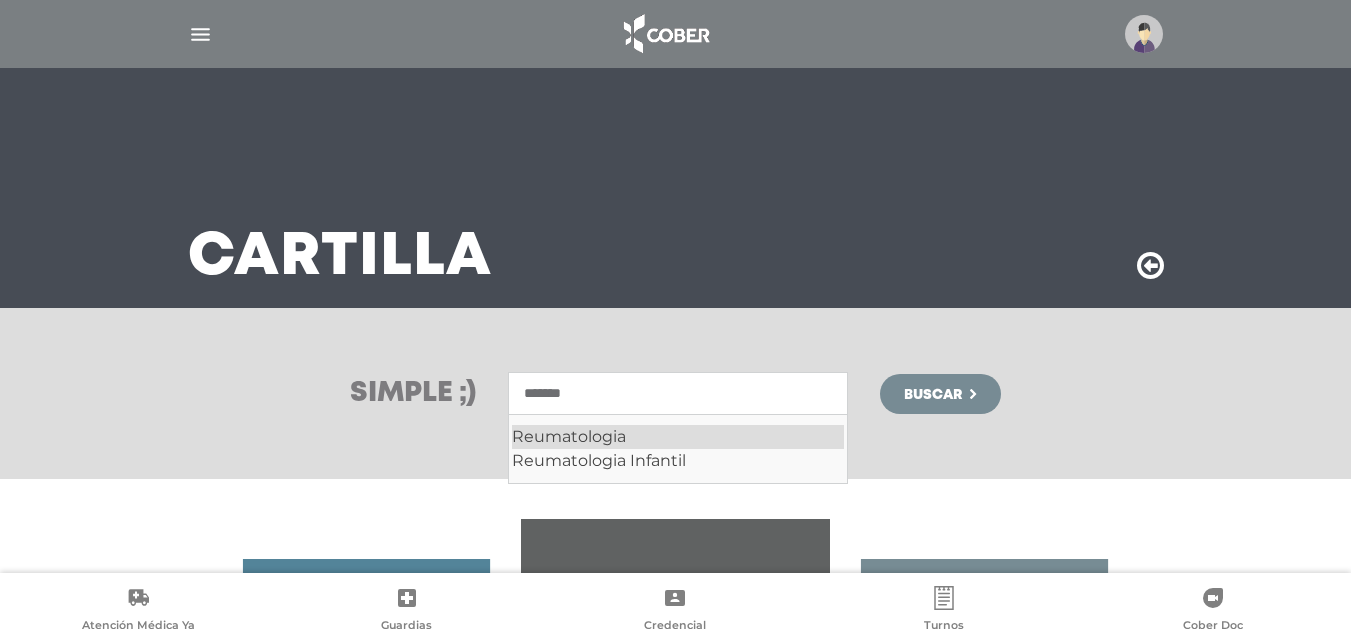 click on "Reumatologia" at bounding box center [678, 437] 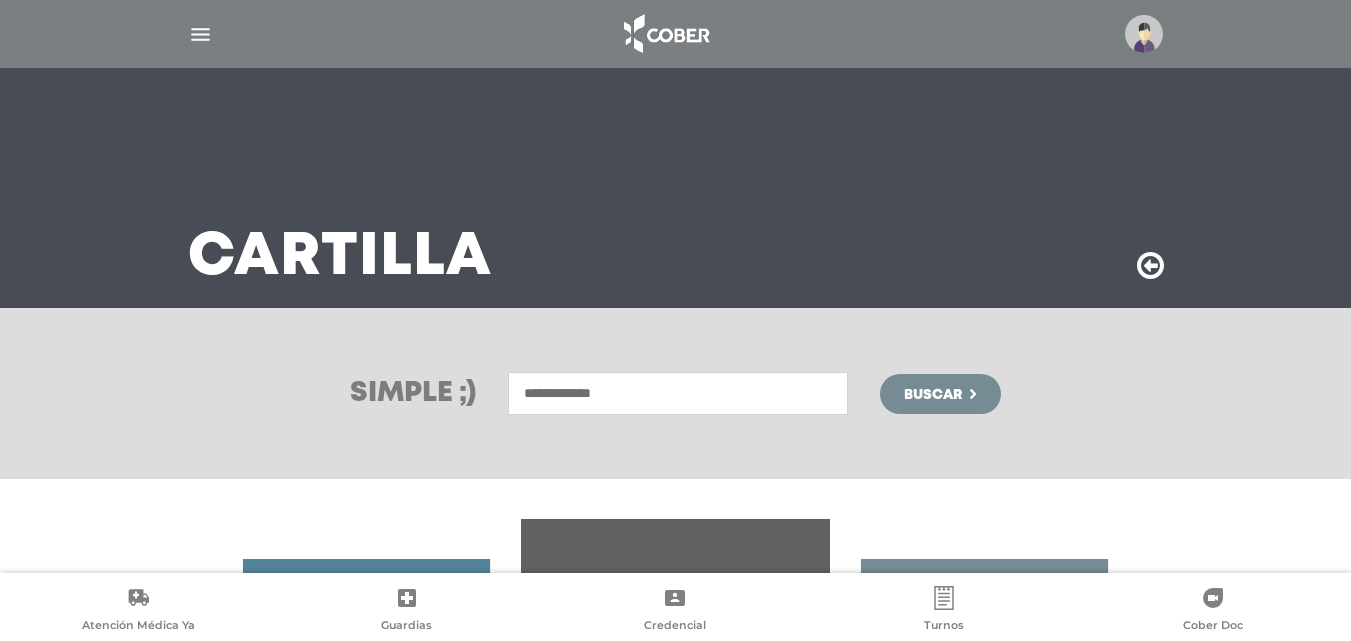 type on "**********" 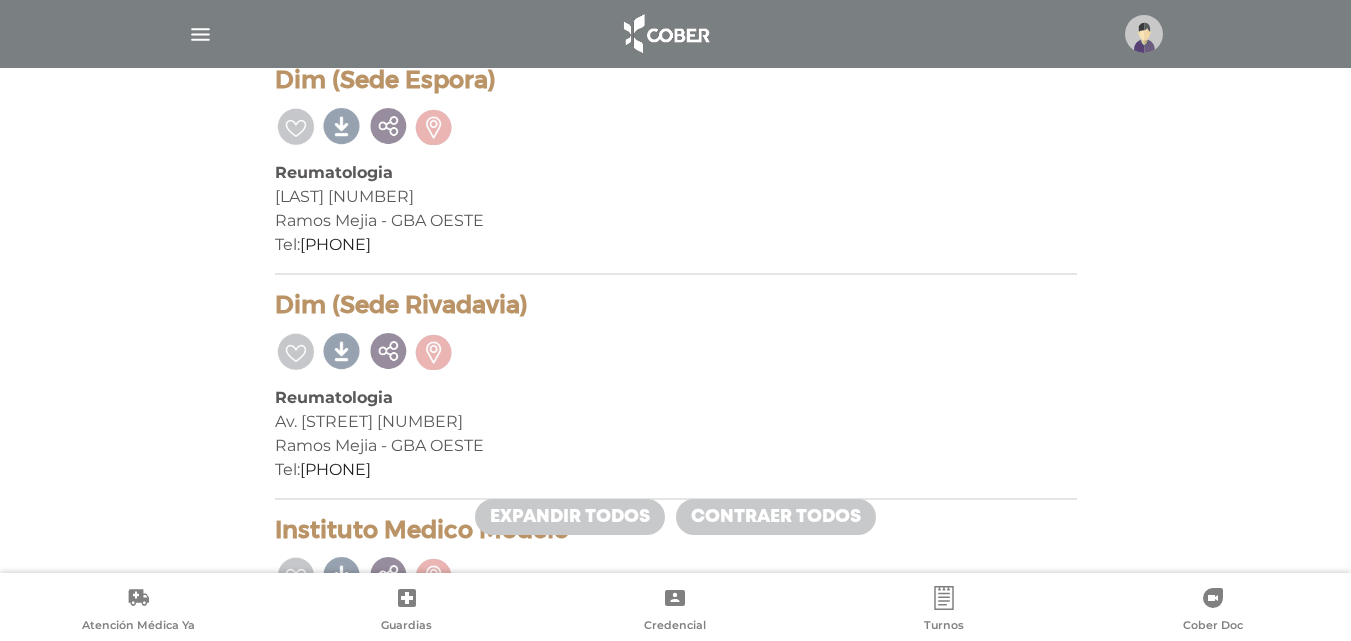 scroll, scrollTop: 3800, scrollLeft: 0, axis: vertical 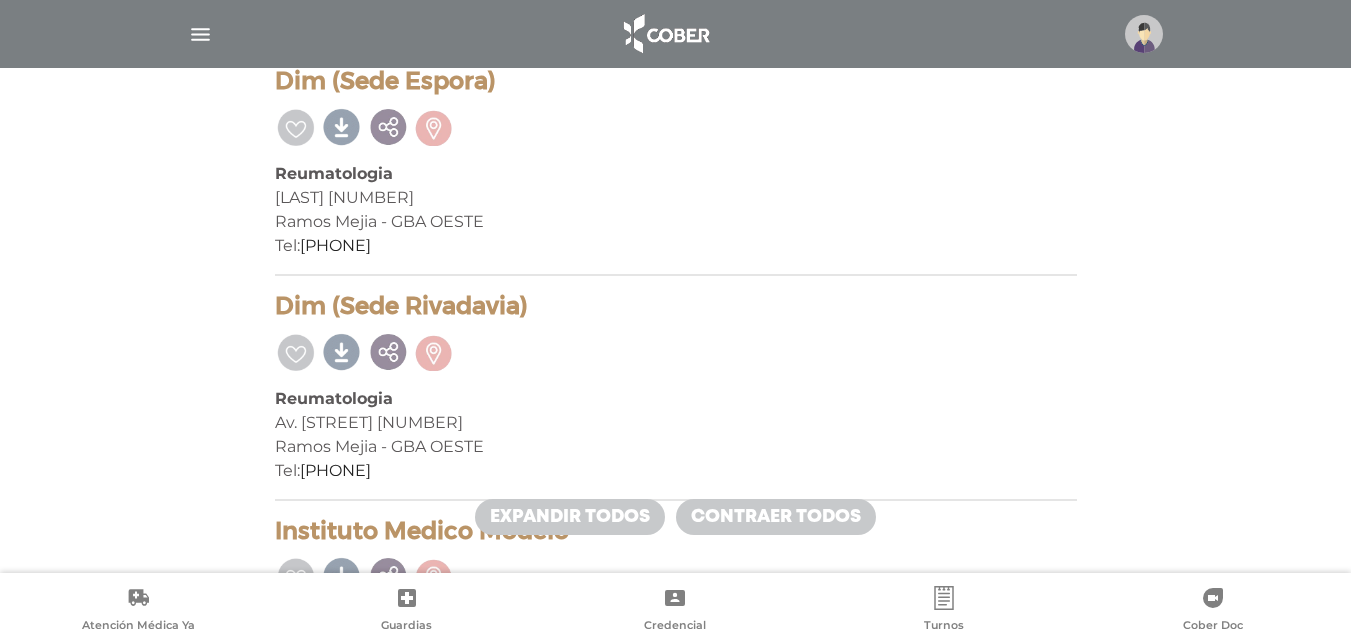 click on "Cober Touch  -  Desktop Mobile
inicio
Mi perfil
datos personales" at bounding box center (675, -3480) 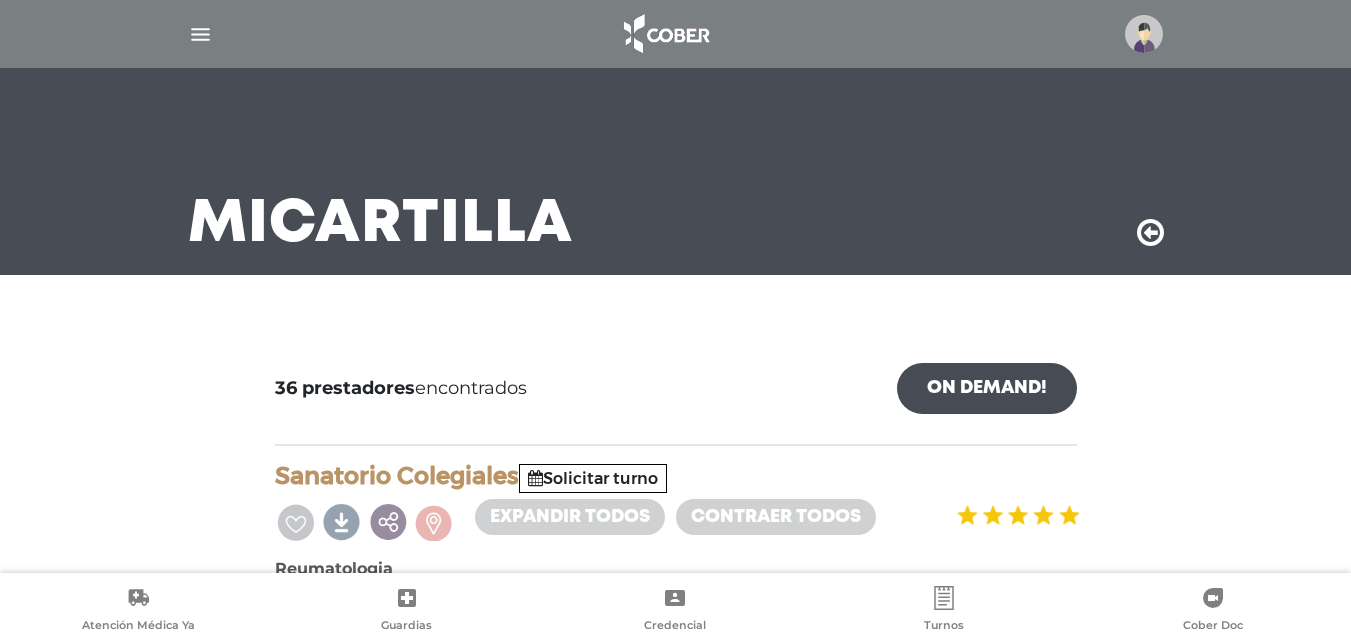 scroll, scrollTop: 0, scrollLeft: 0, axis: both 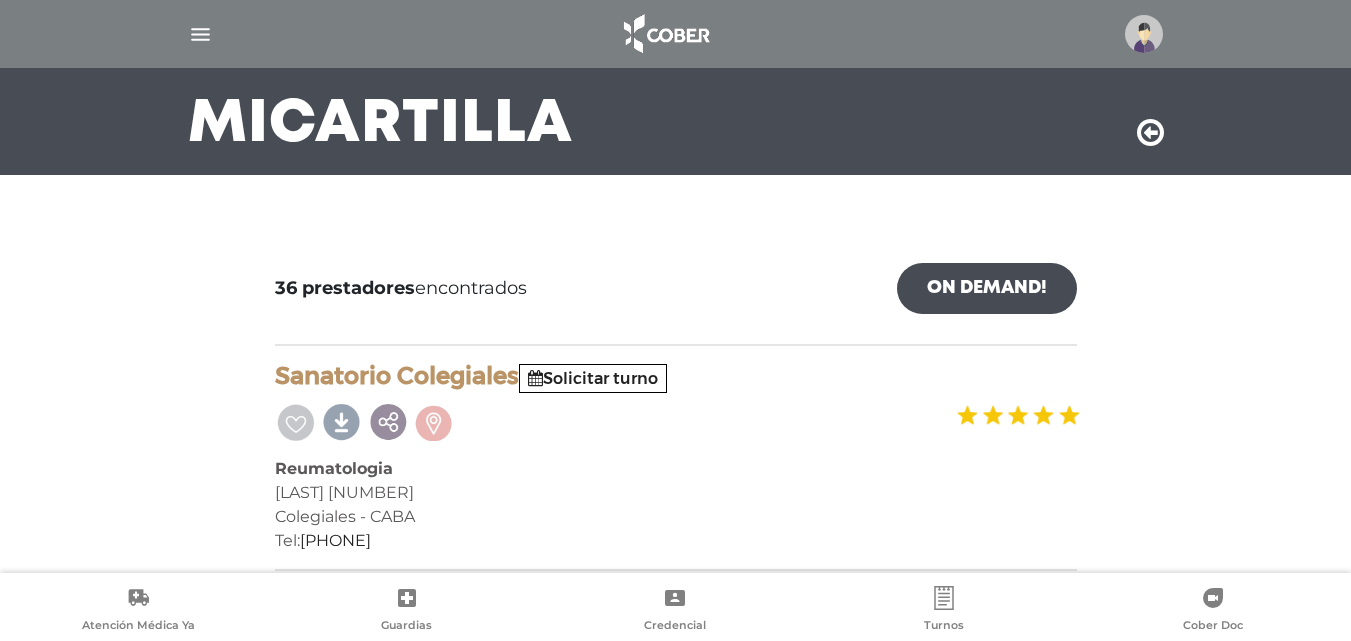 click at bounding box center (1150, 133) 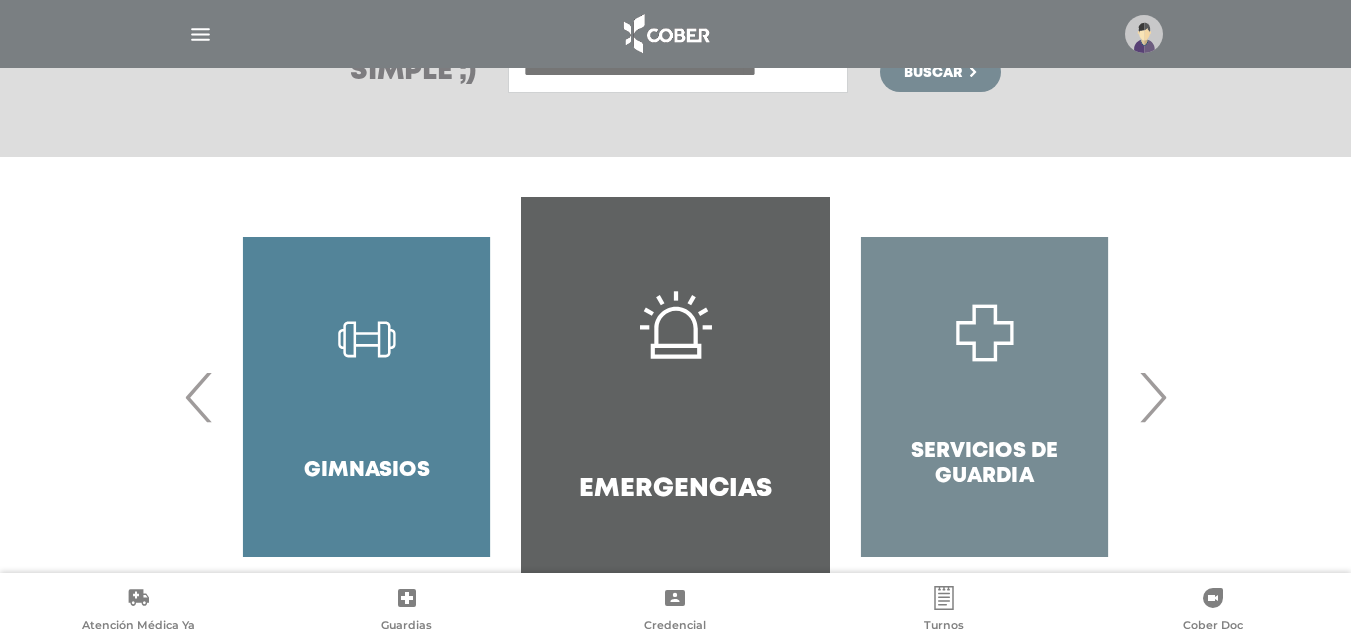 scroll, scrollTop: 386, scrollLeft: 0, axis: vertical 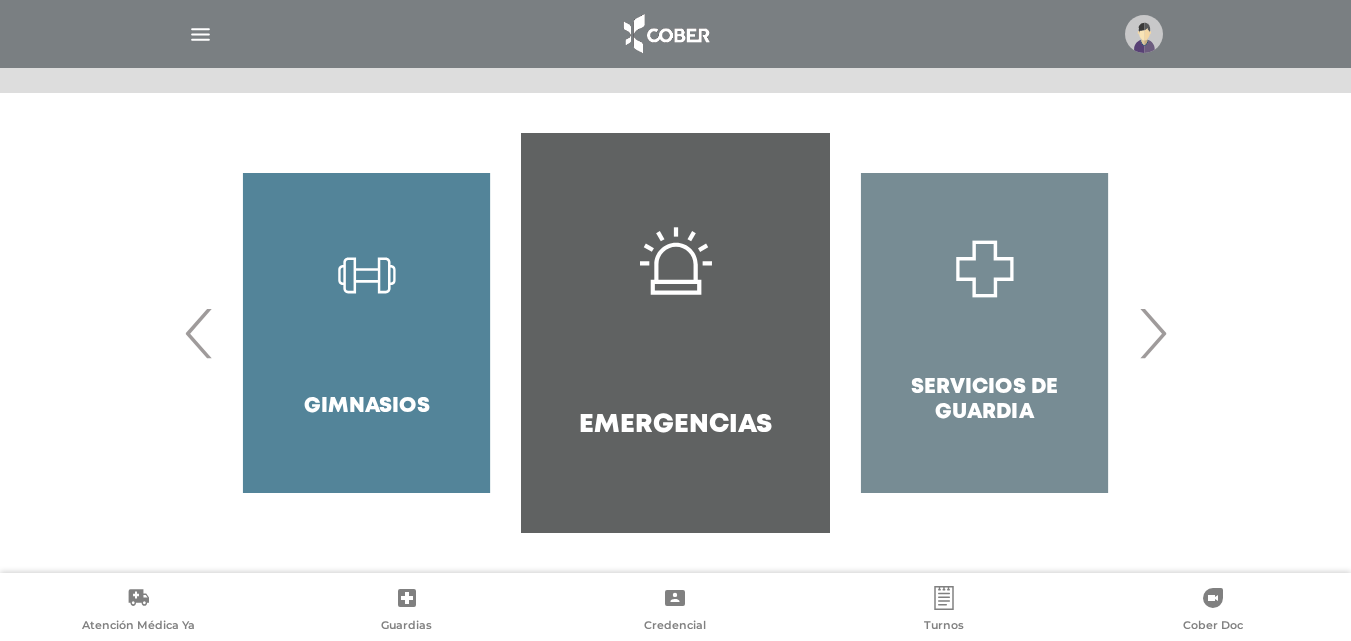 click on "›" at bounding box center (1152, 333) 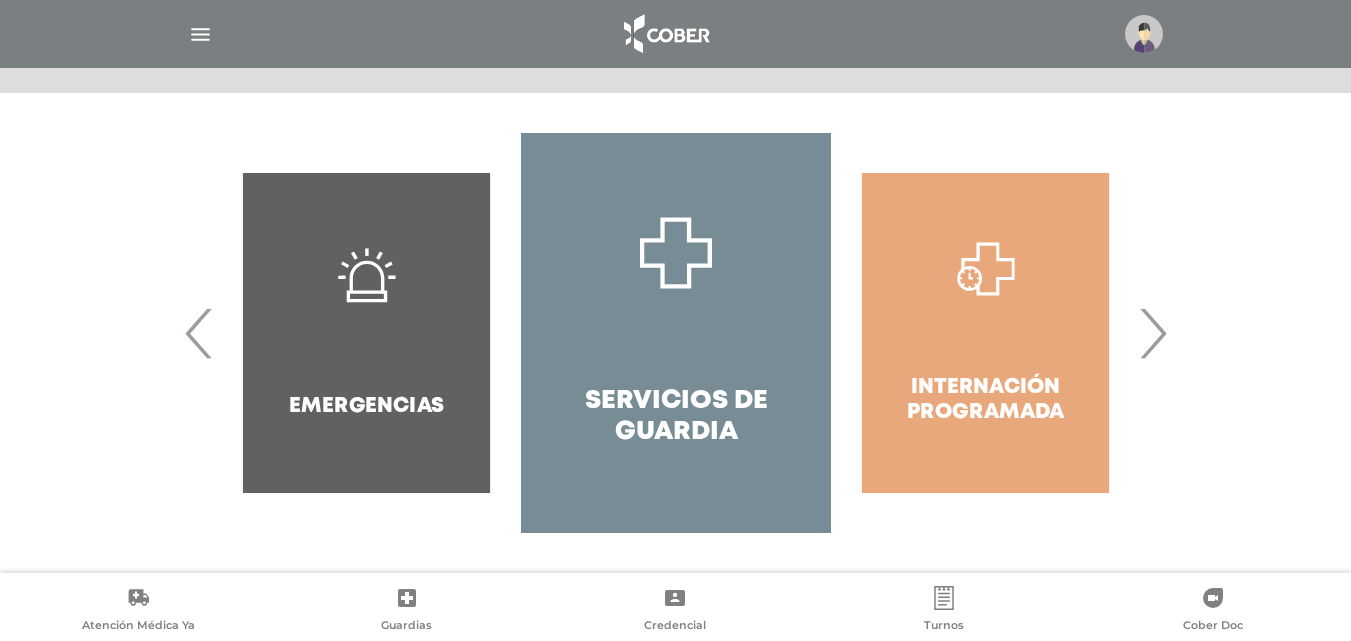 click on "›" at bounding box center [1152, 333] 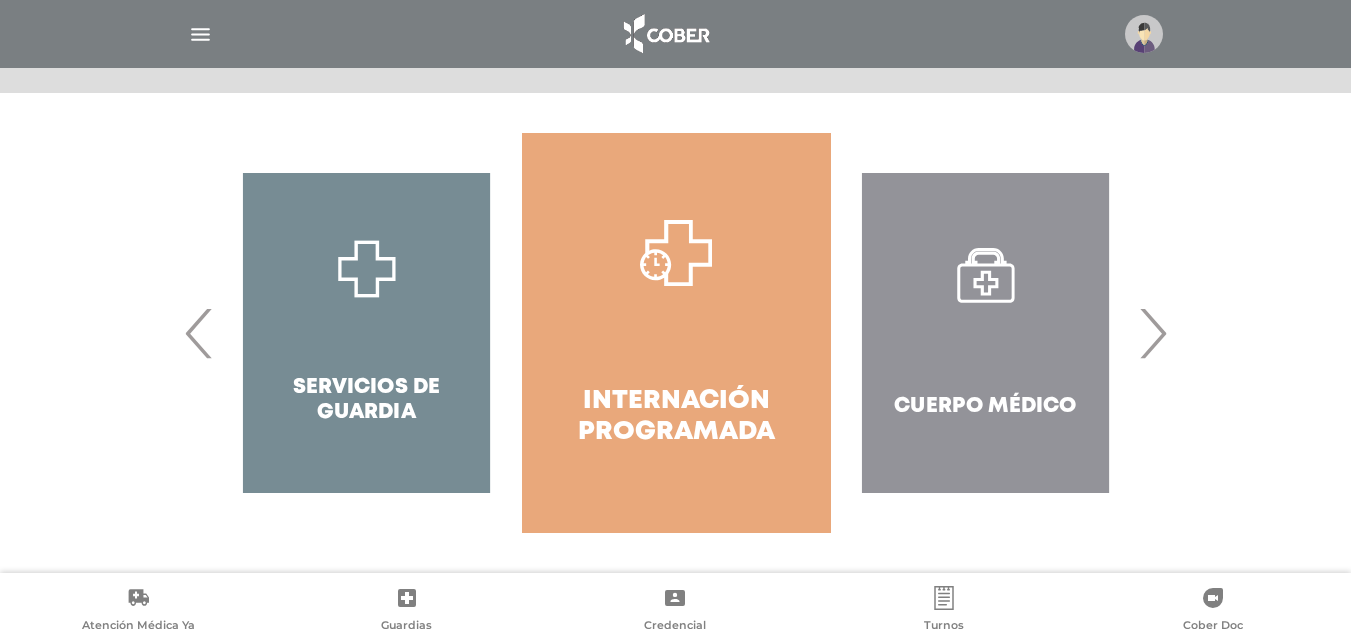 click on "›" at bounding box center [1152, 333] 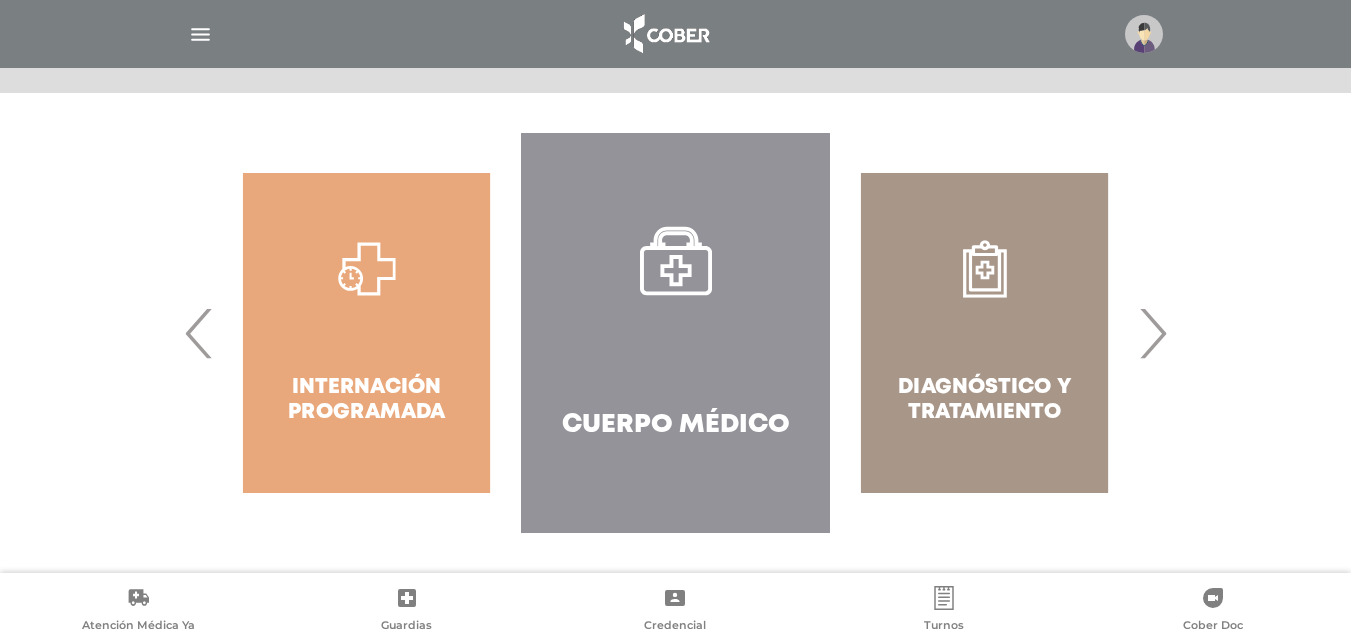 click on "›" at bounding box center (1152, 333) 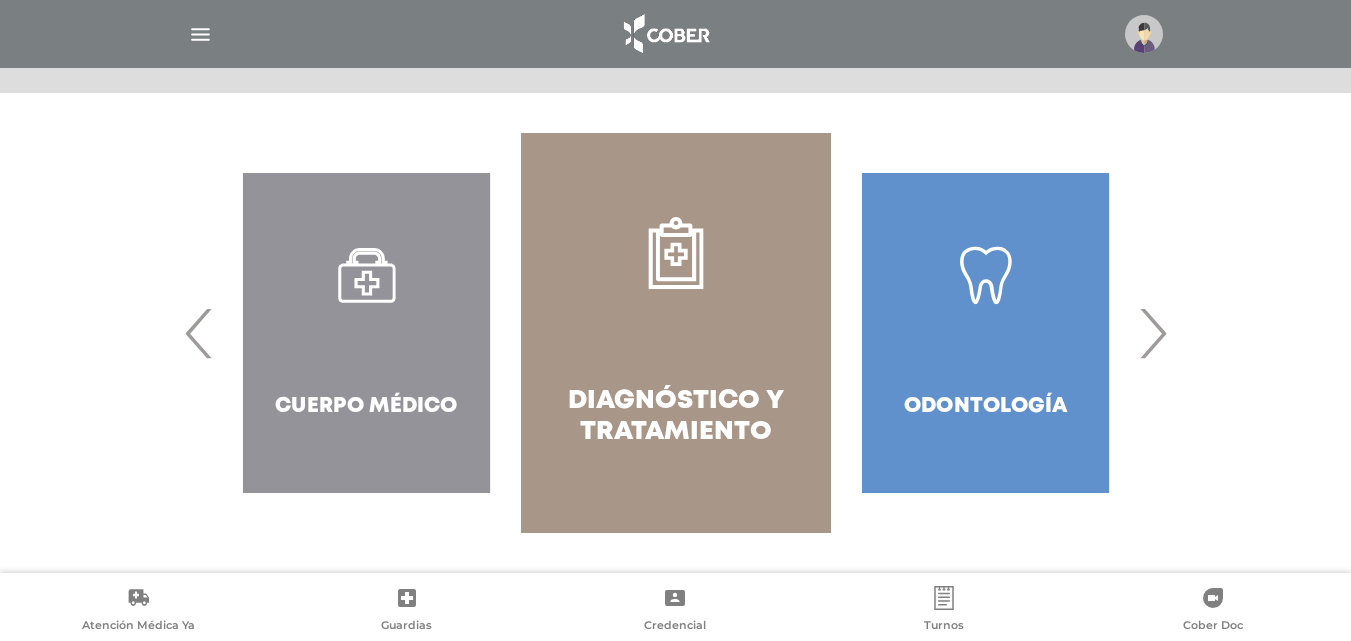 click on "›" at bounding box center (1152, 333) 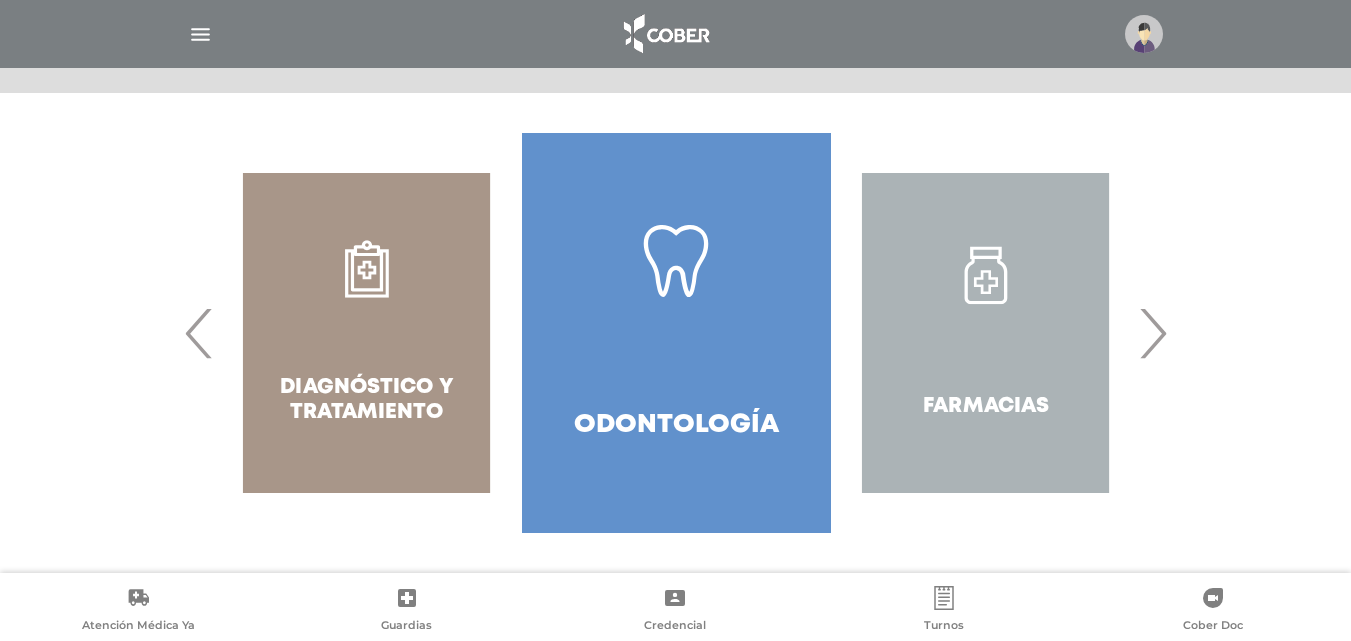 click on "›" at bounding box center [1152, 333] 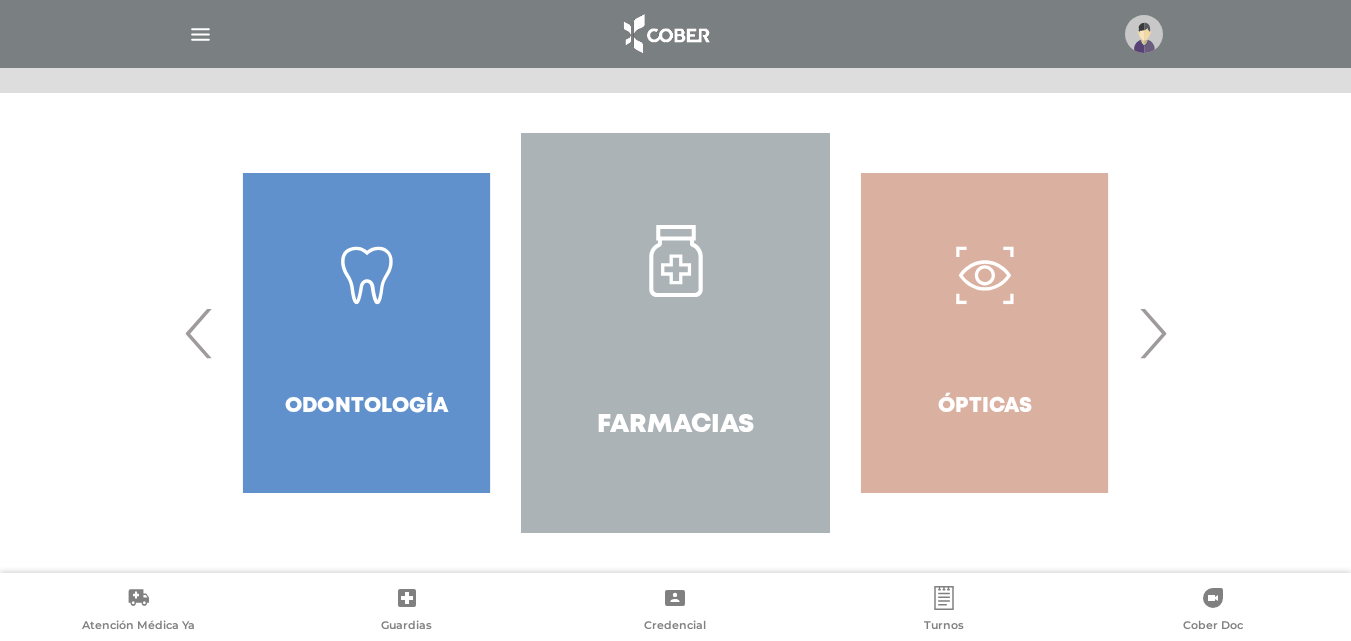 click on "›" at bounding box center (1152, 333) 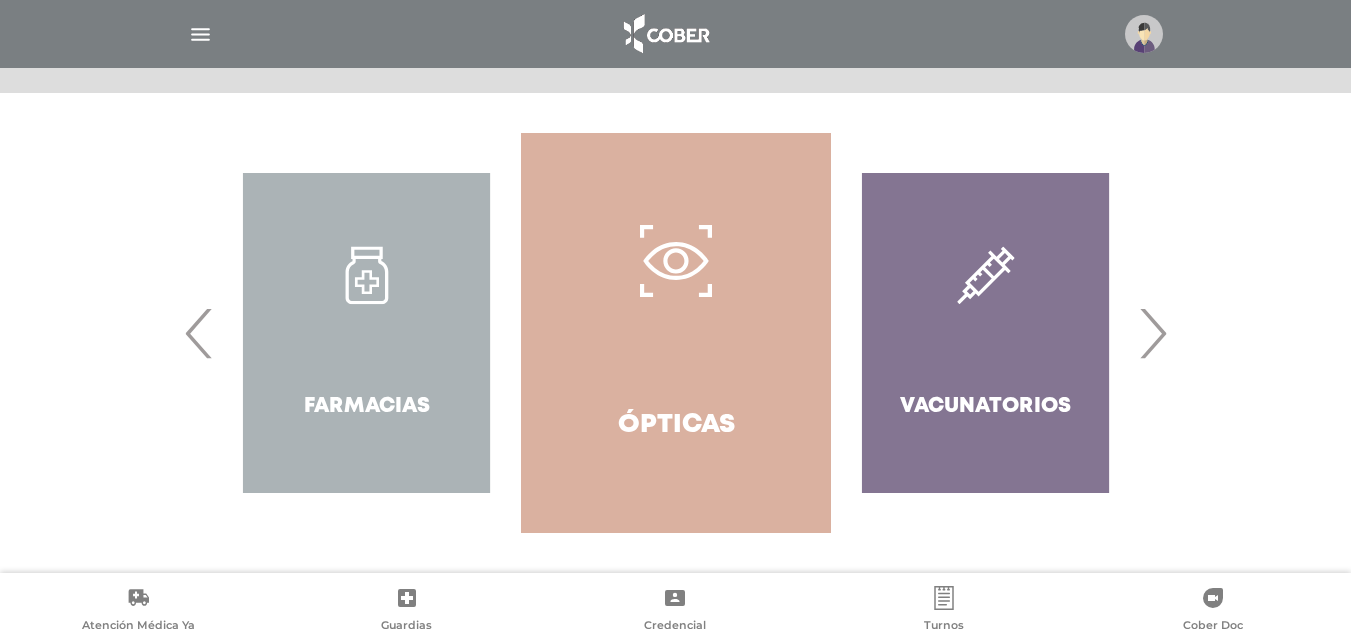 click on "›" at bounding box center (1152, 333) 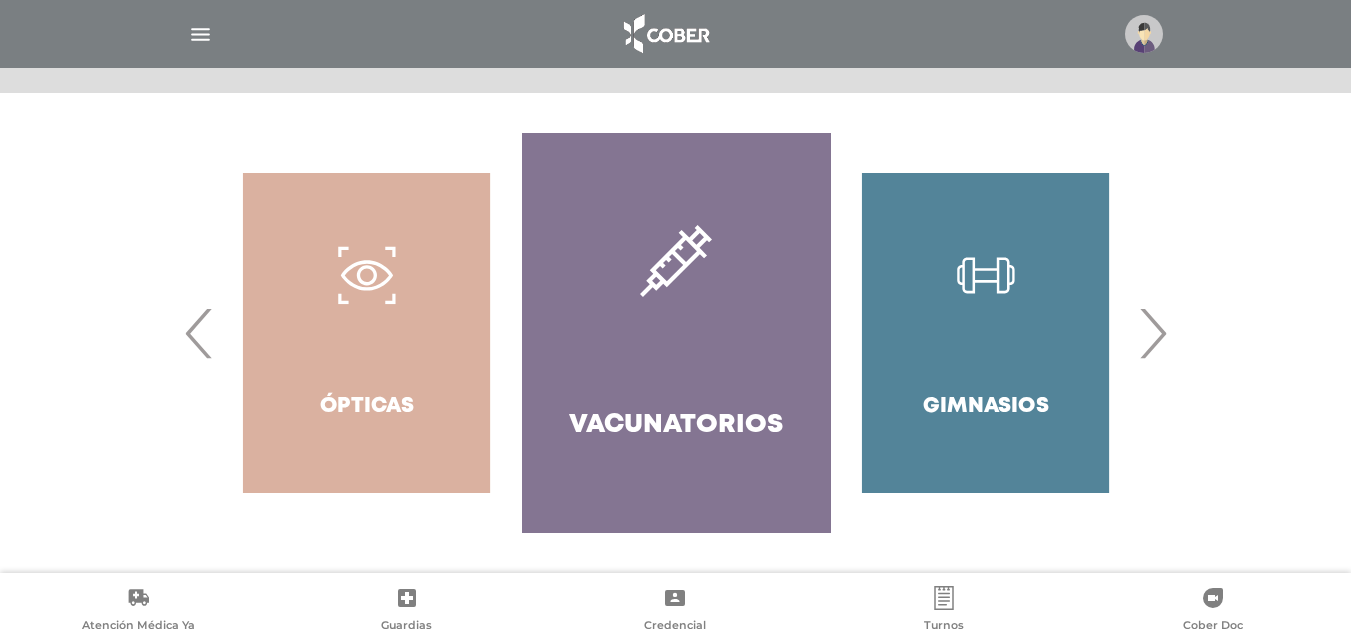 click on "›" at bounding box center (1152, 333) 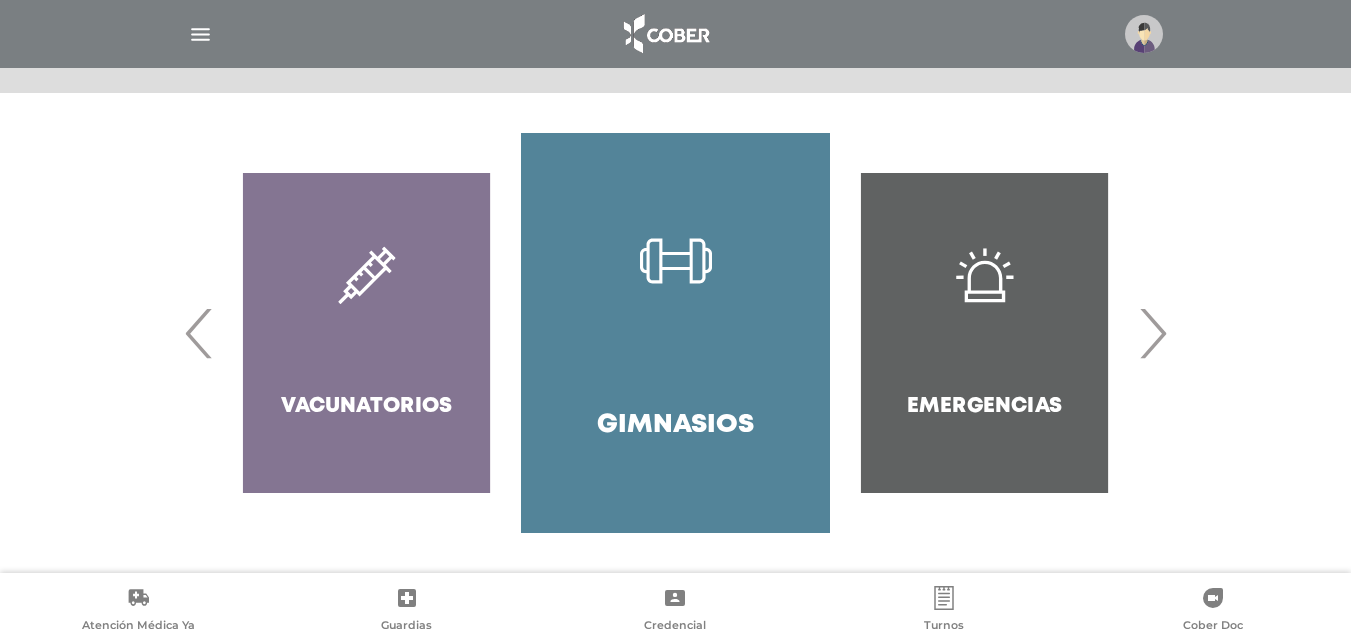 click on "›" at bounding box center [1152, 333] 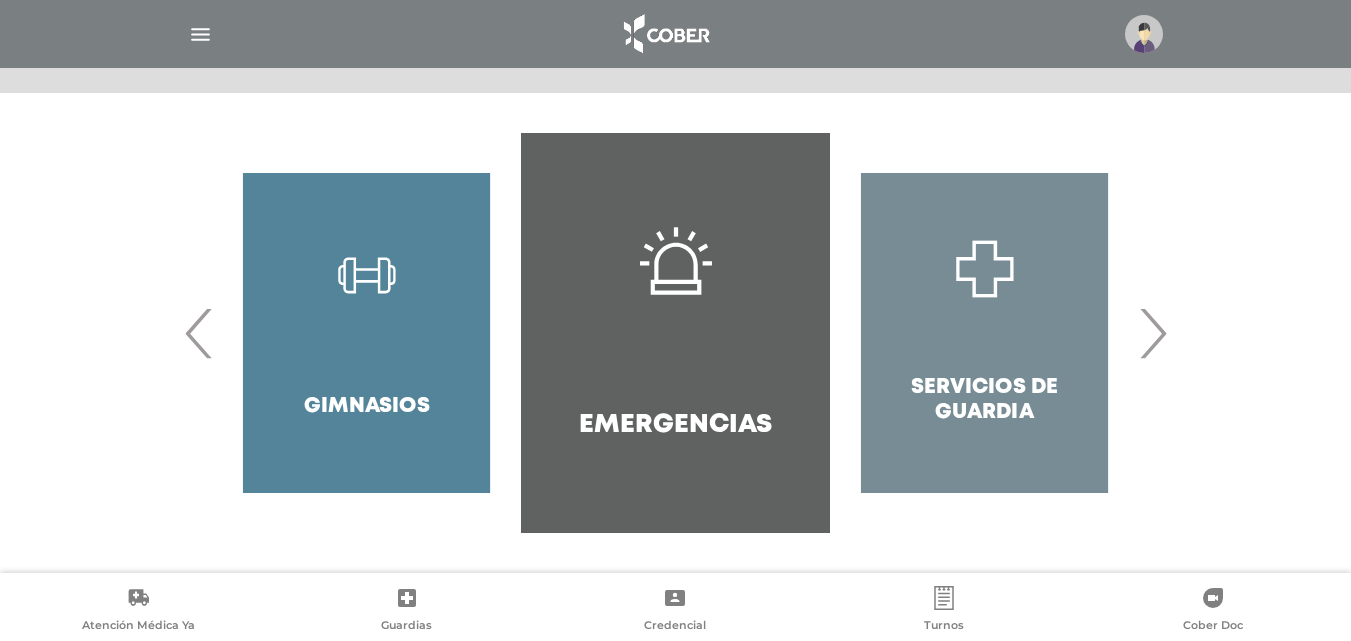 click on "›" at bounding box center (1152, 333) 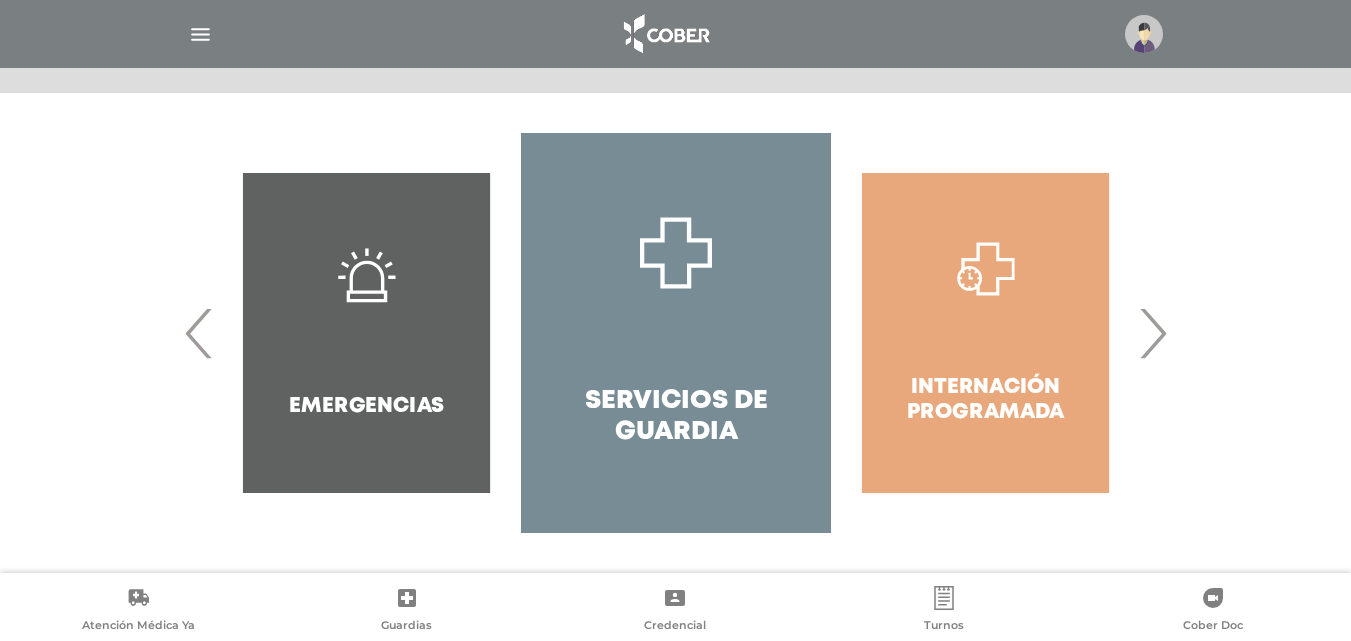 click on "›" at bounding box center [1152, 333] 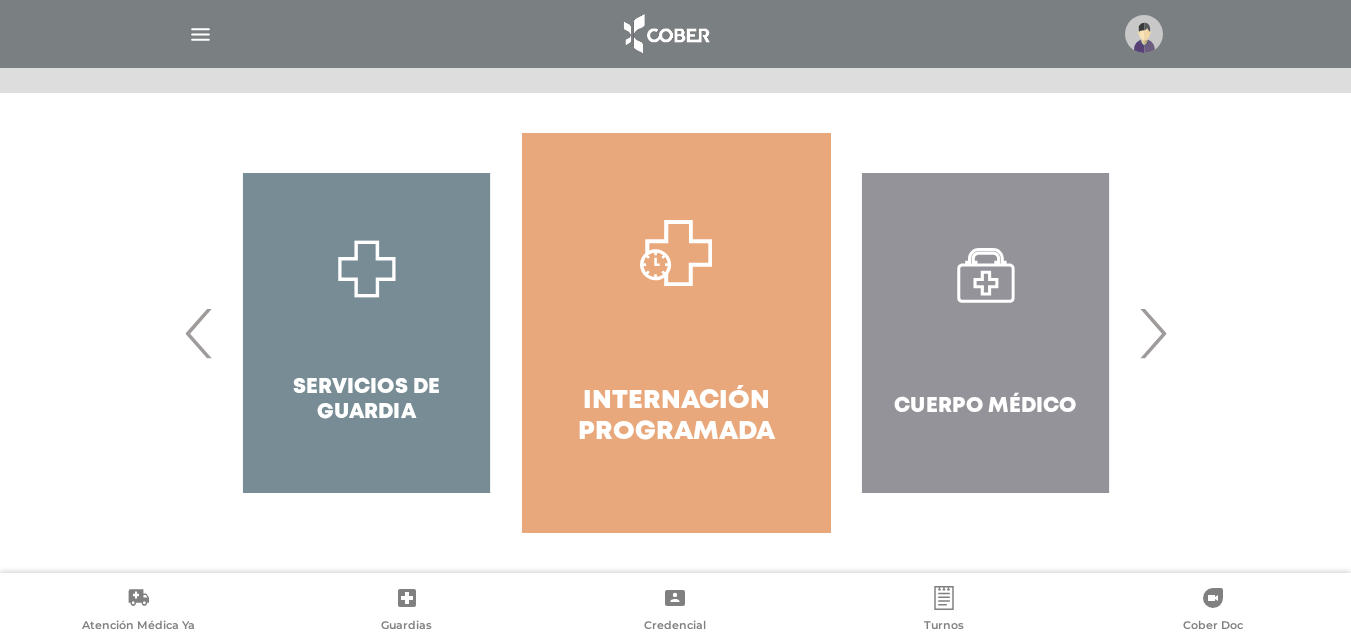click on "›" at bounding box center (1152, 333) 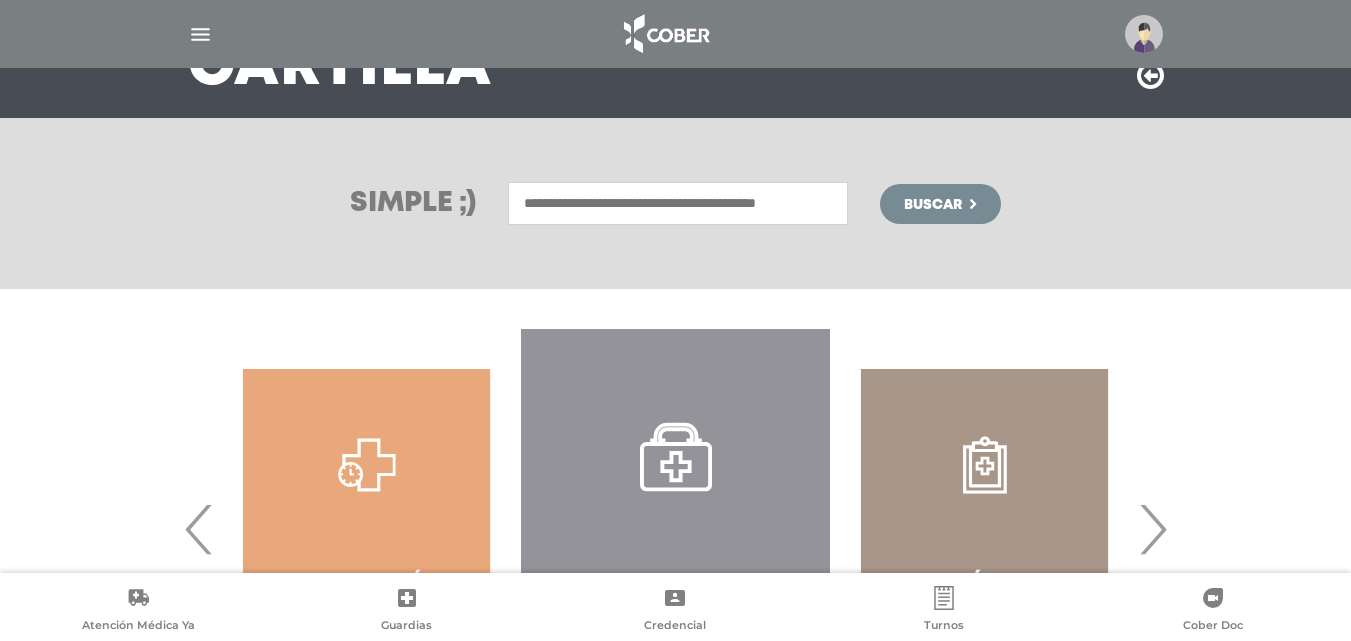 scroll, scrollTop: 119, scrollLeft: 0, axis: vertical 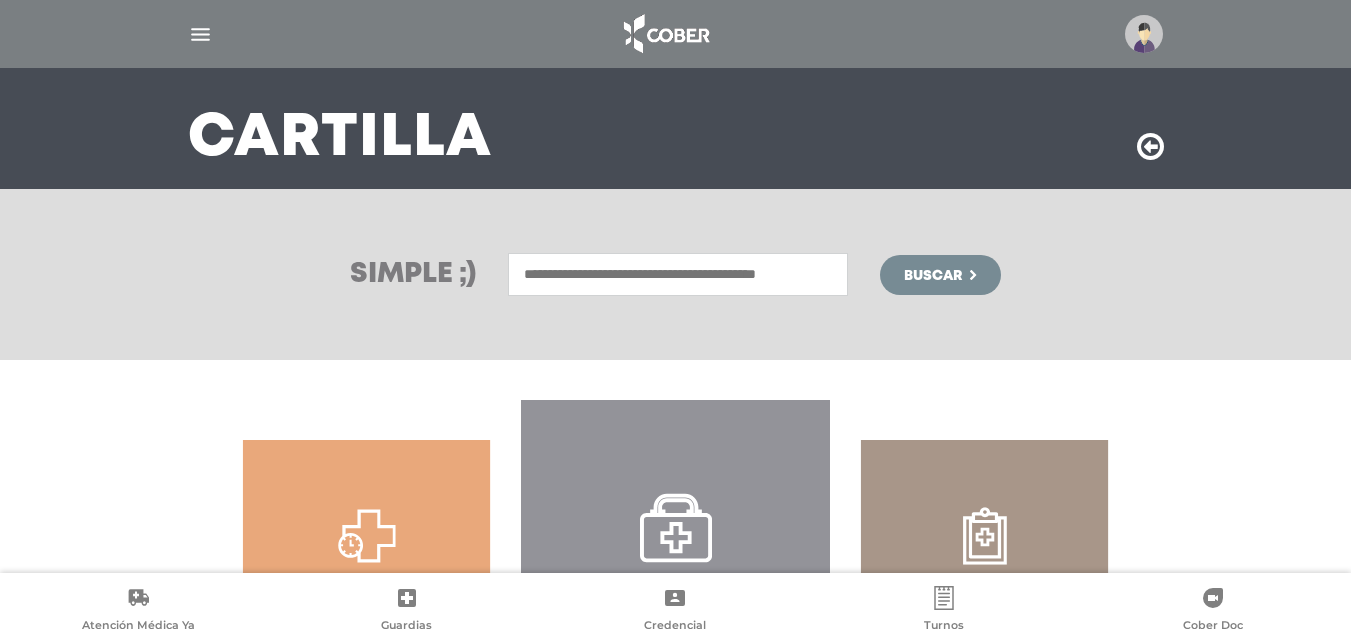 click at bounding box center [678, 274] 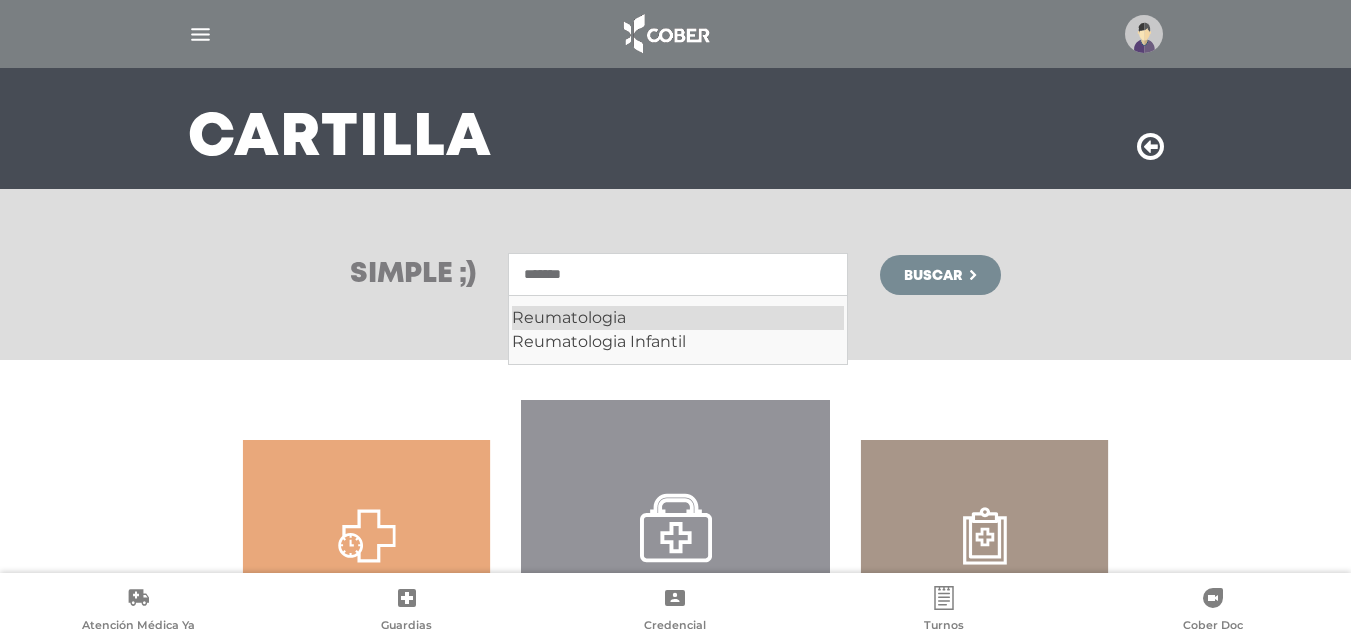 click on "Reumatologia" at bounding box center [678, 318] 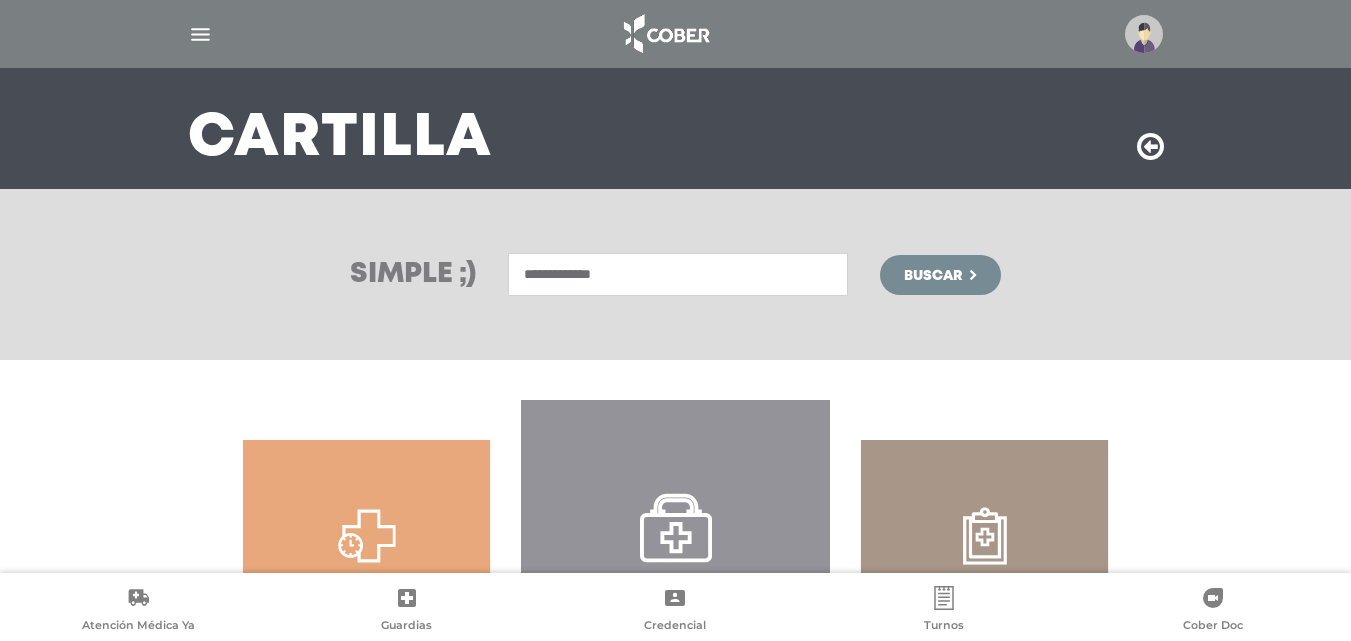type on "**********" 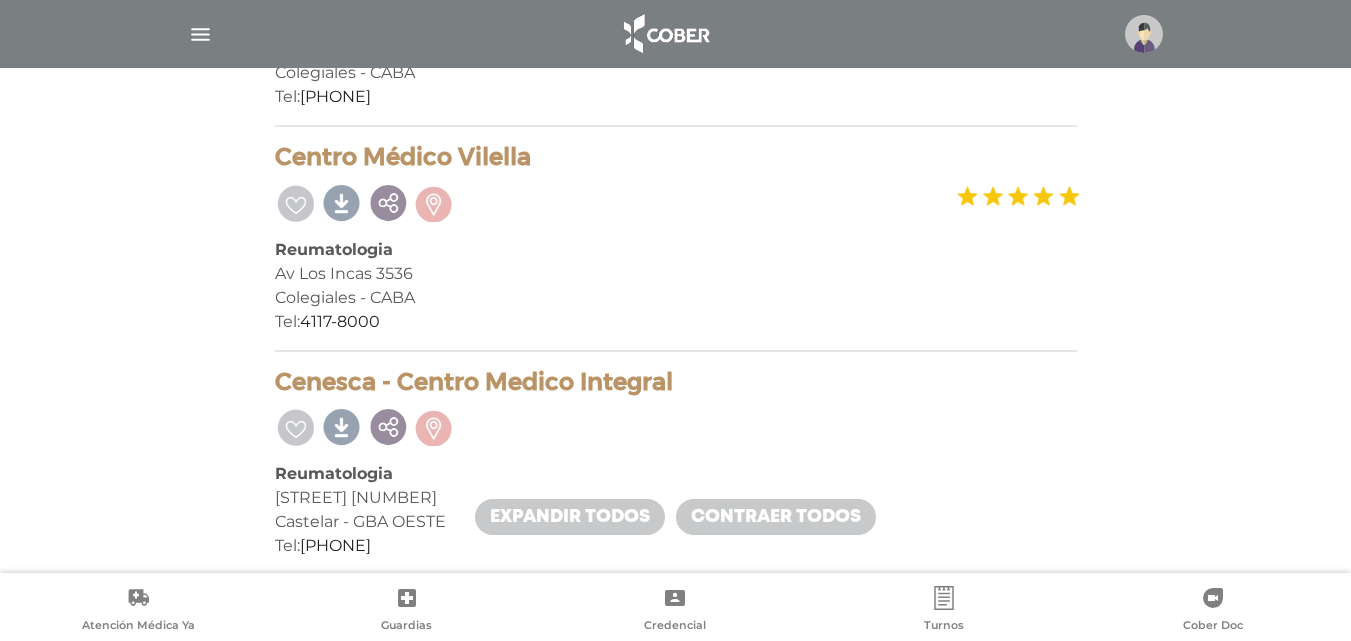 scroll, scrollTop: 600, scrollLeft: 0, axis: vertical 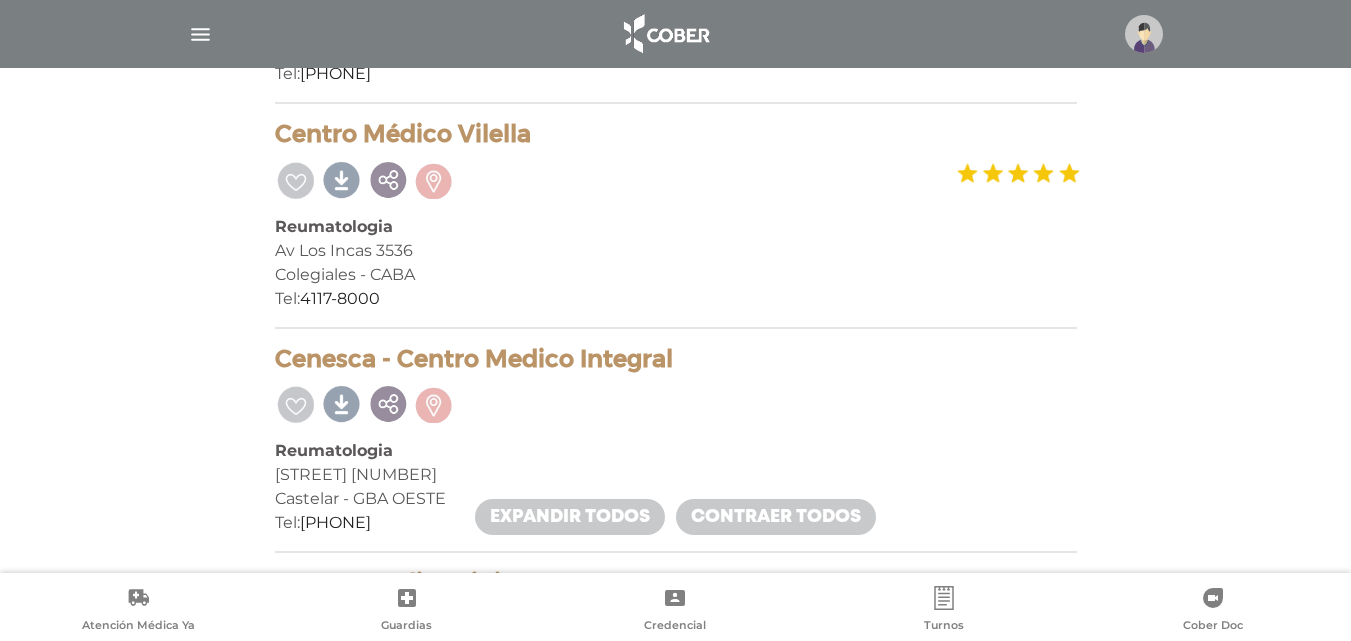 click at bounding box center (1144, 34) 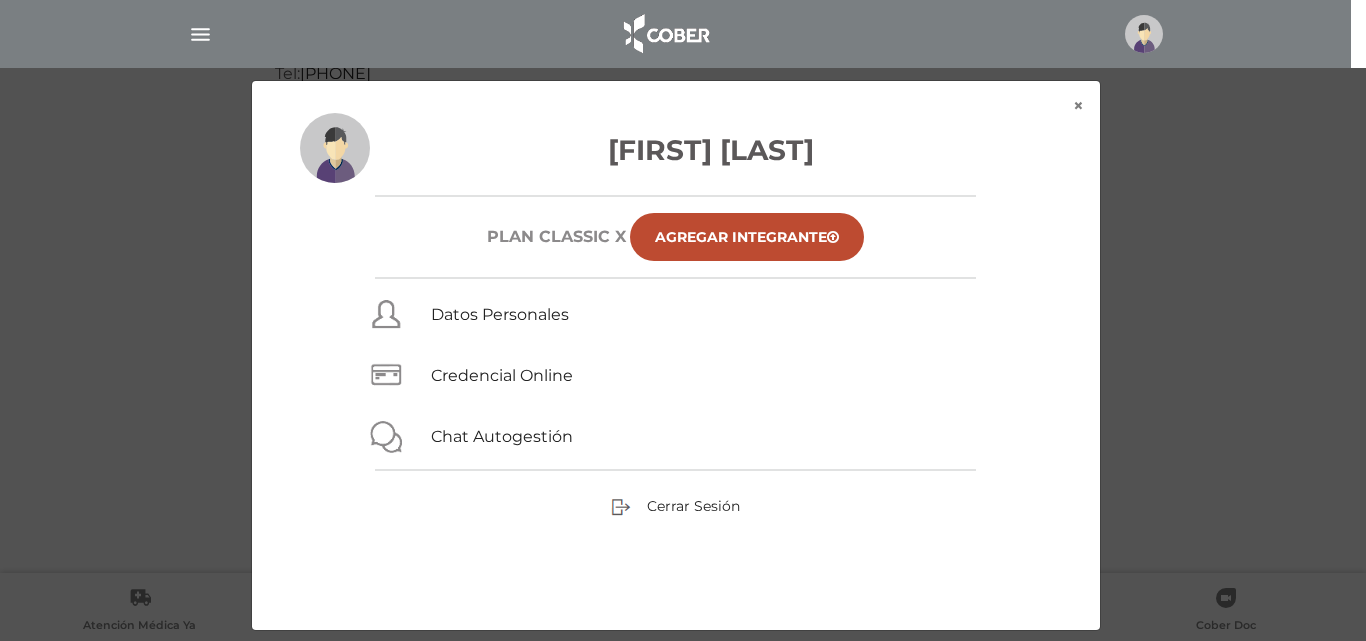 click at bounding box center [1144, 34] 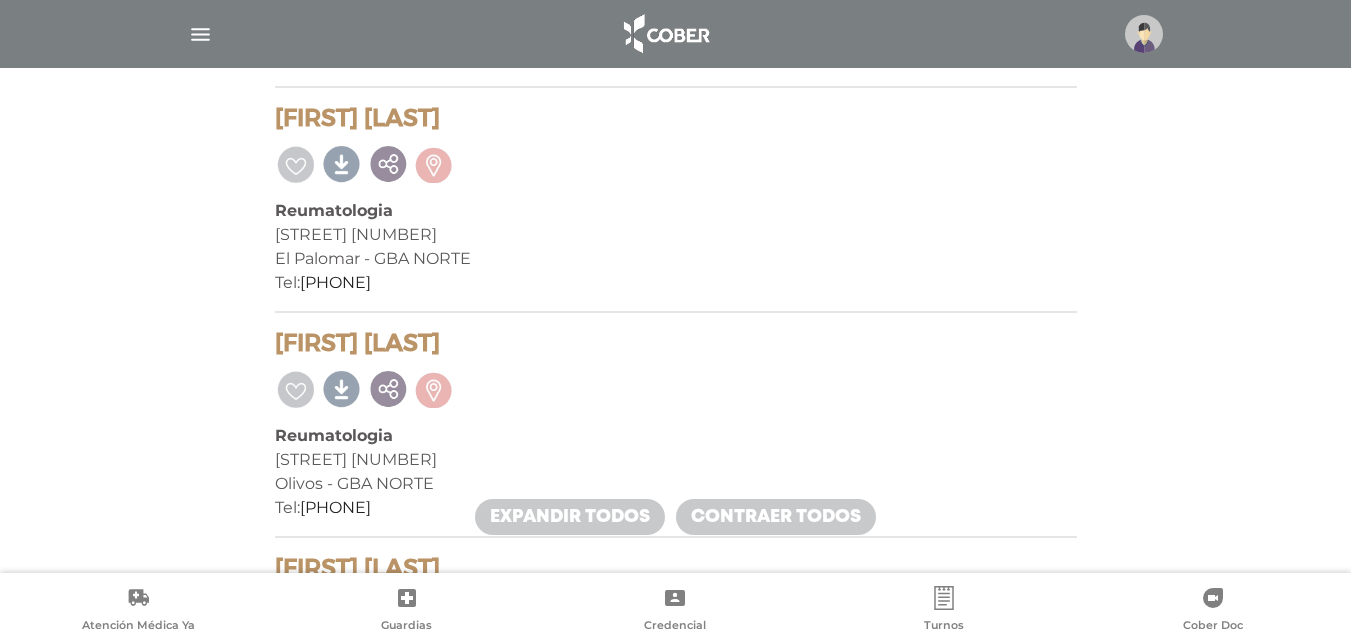 scroll, scrollTop: 4667, scrollLeft: 0, axis: vertical 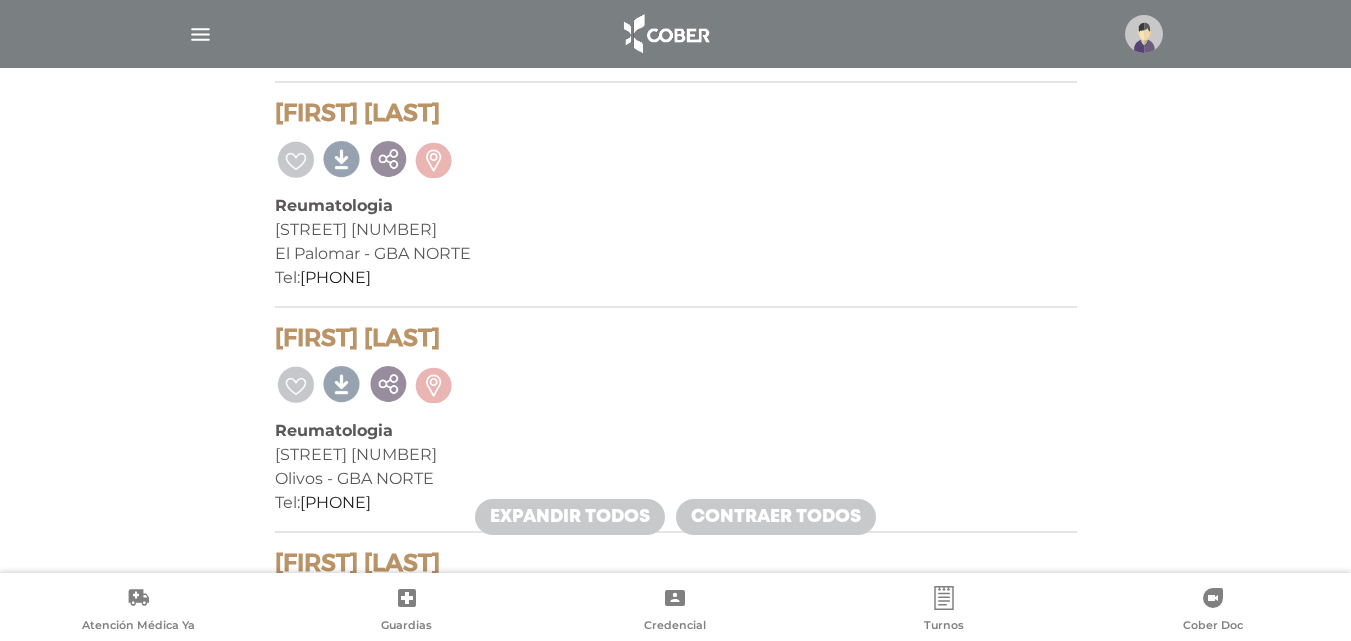 drag, startPoint x: 271, startPoint y: 252, endPoint x: 491, endPoint y: 271, distance: 220.81892 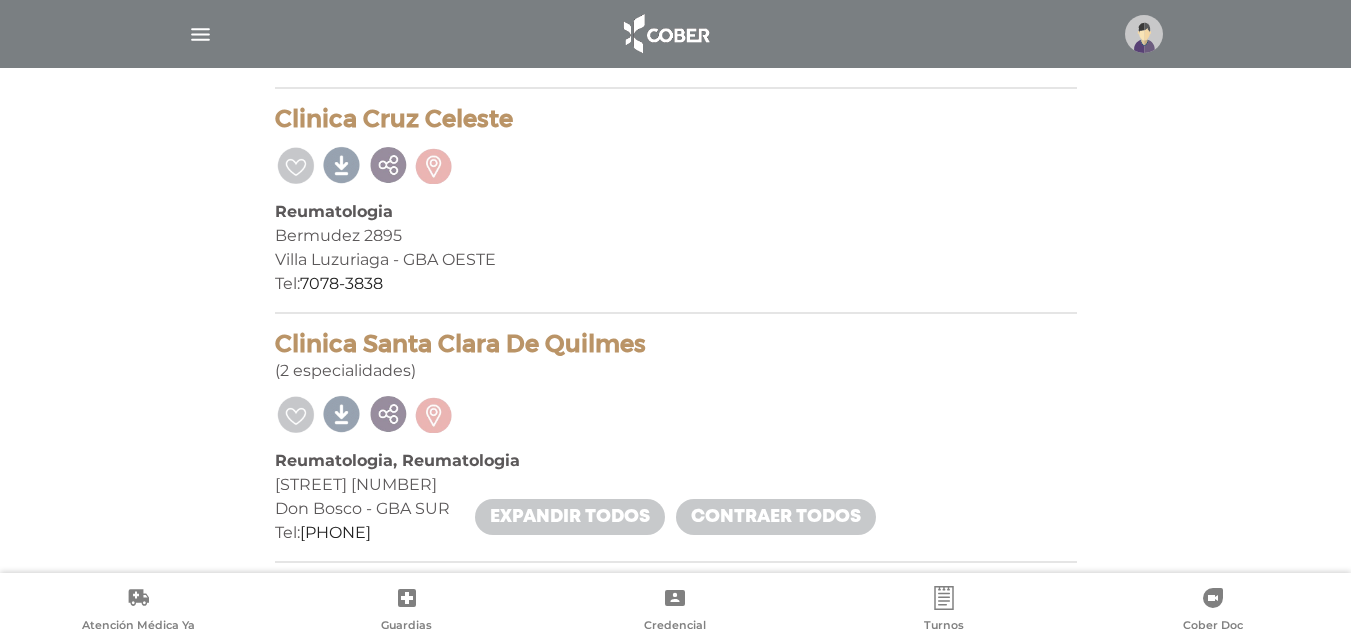 scroll, scrollTop: 5800, scrollLeft: 0, axis: vertical 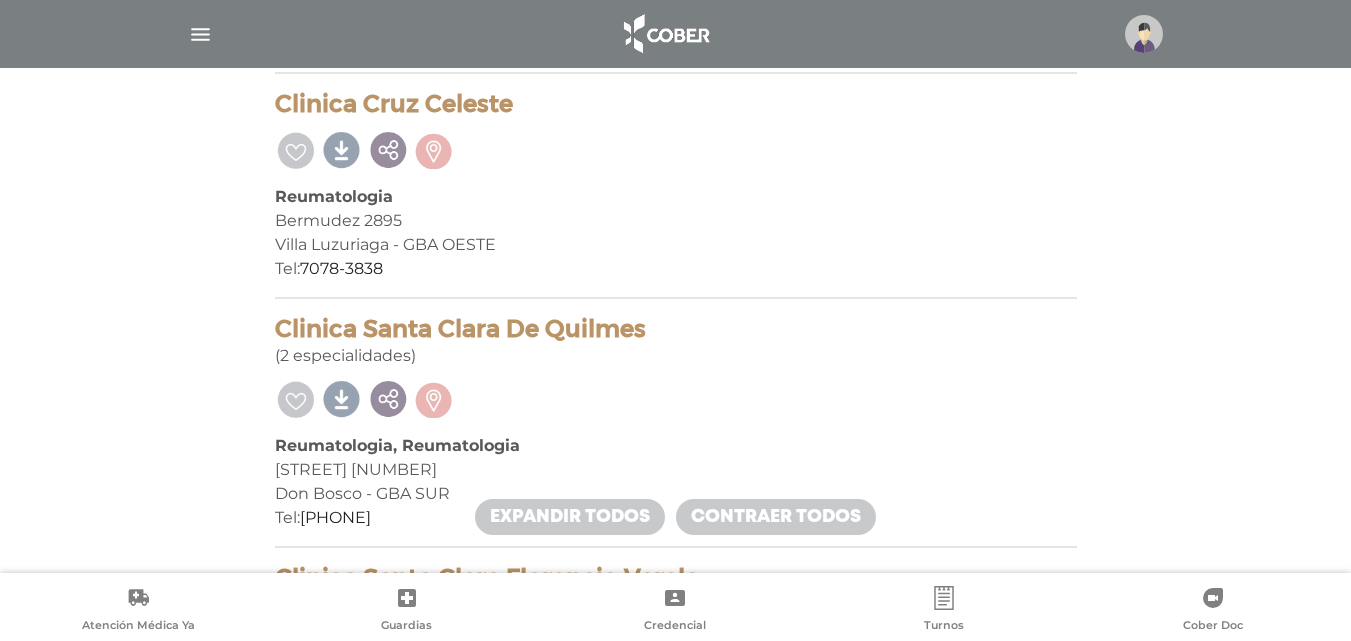 click on "Tel:  [PHONE]" at bounding box center [676, 269] 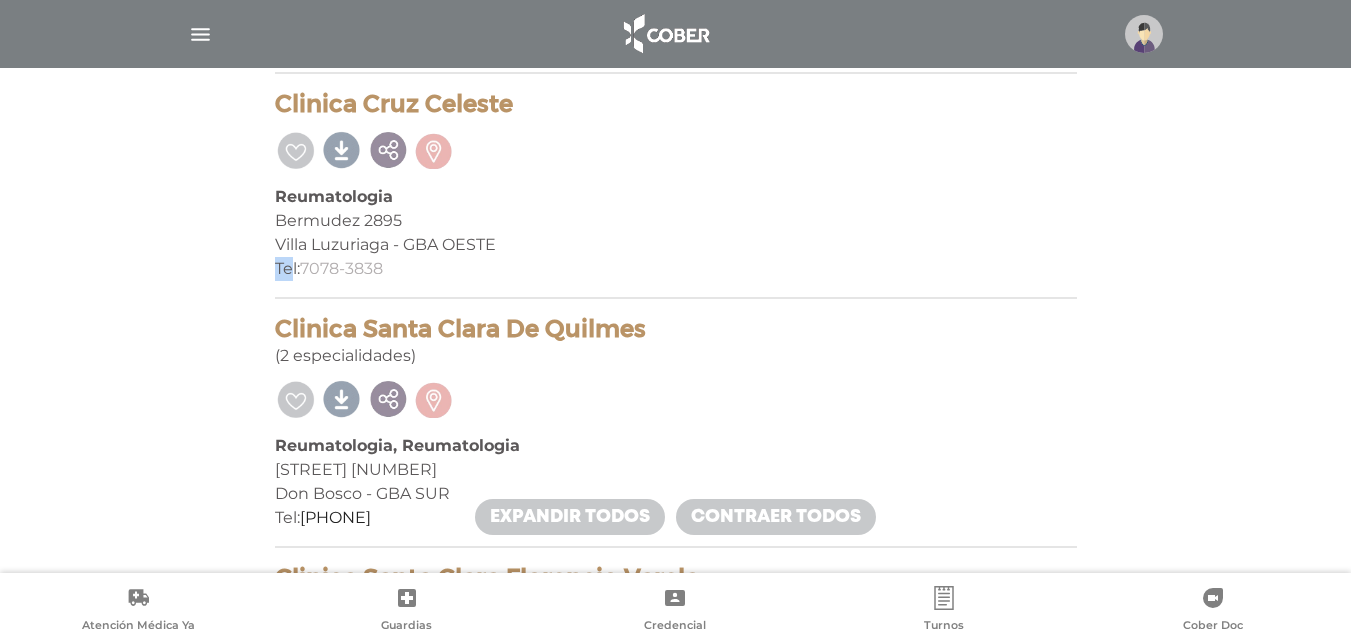 drag, startPoint x: 509, startPoint y: 245, endPoint x: 322, endPoint y: 267, distance: 188.28967 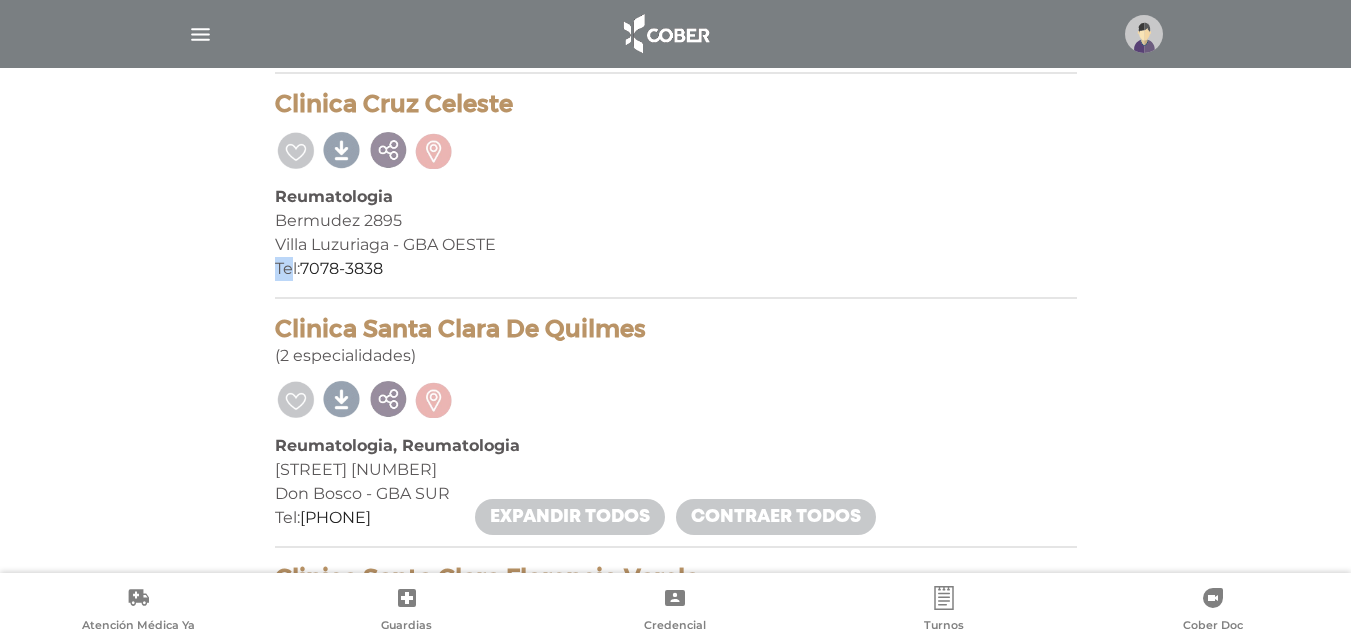 drag, startPoint x: 491, startPoint y: 313, endPoint x: 512, endPoint y: 334, distance: 29.698484 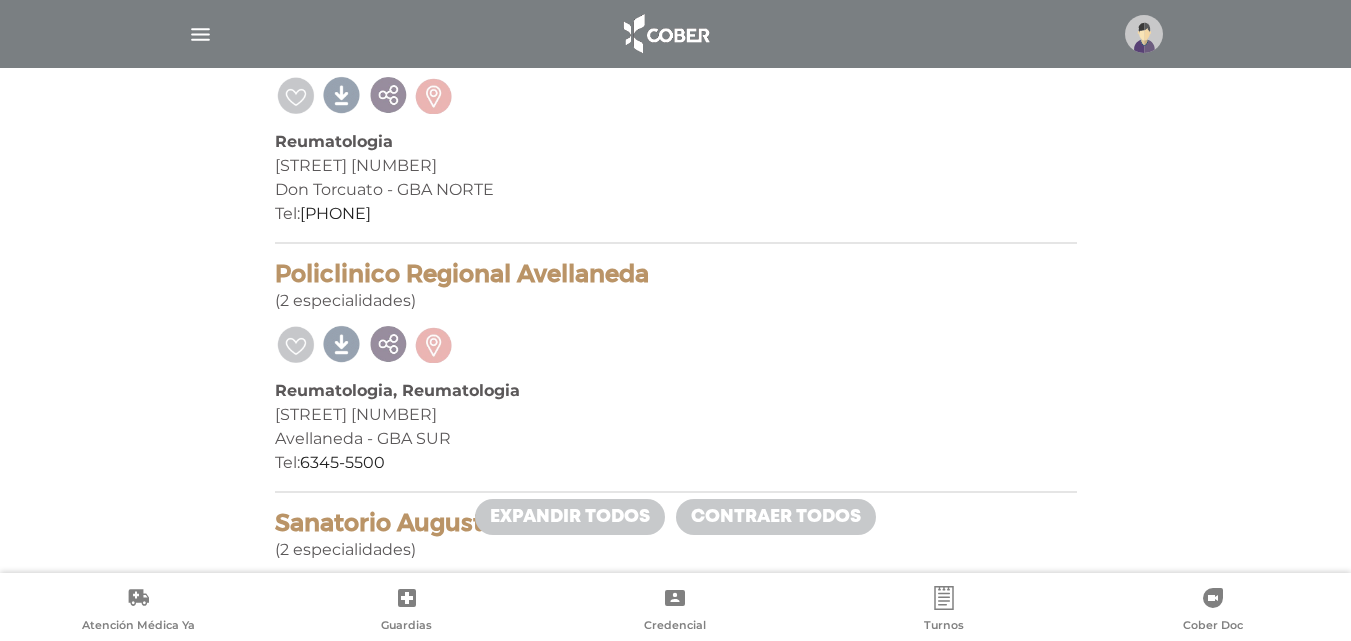 scroll, scrollTop: 6600, scrollLeft: 0, axis: vertical 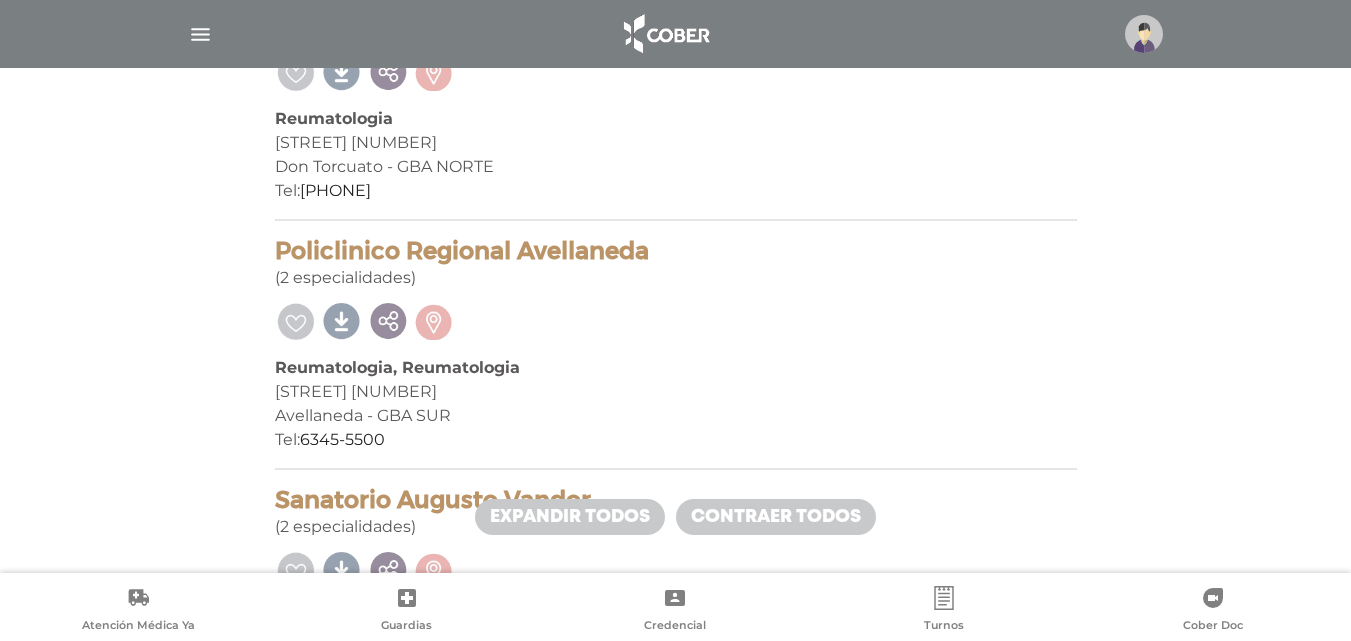 click on "36 prestadores  encontrados
On Demand!
mostrar en mi área
Mostrar en mapa
Demasiados resultados. Refiná la búsqueda para cargar el mapa.
cargando mapa
Sanatorio Colegiales																																						  Solicitar turno
Reumatologia 											 Conde [NUMBER] 											 Colegiales - CABA 											 Tel:  [PHONE]
Centro Médico Vilella" at bounding box center (676, -1968) 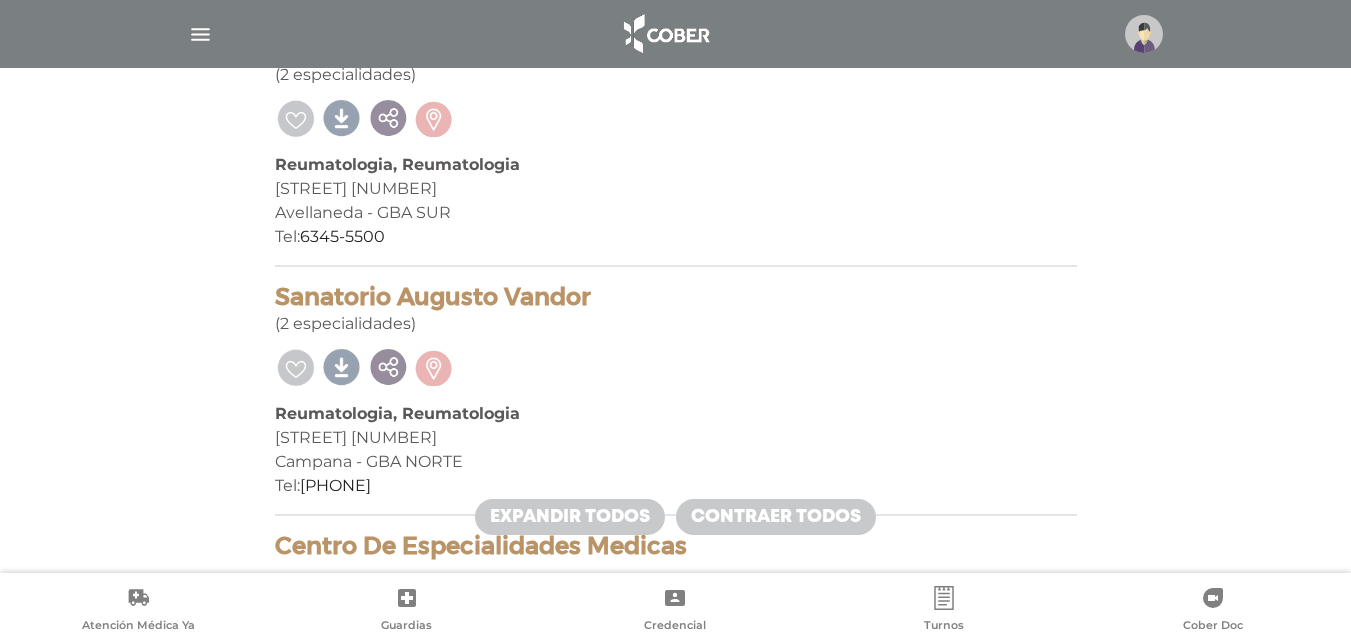scroll, scrollTop: 6800, scrollLeft: 0, axis: vertical 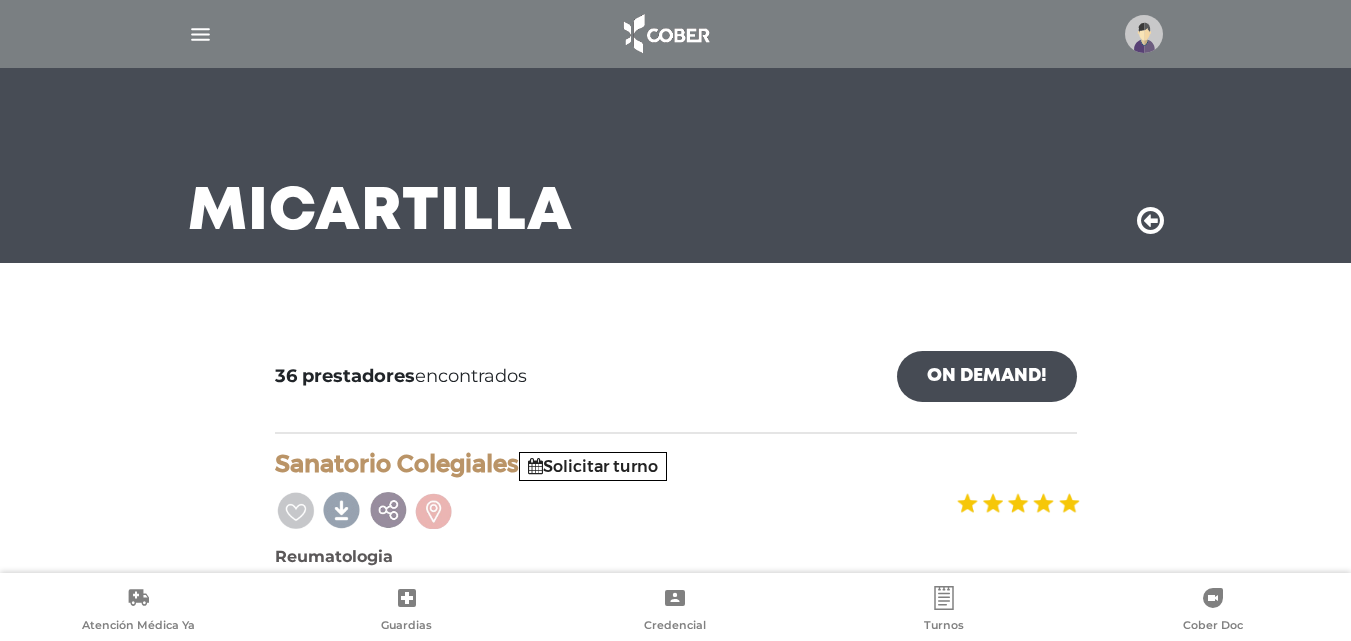 click at bounding box center [1150, 221] 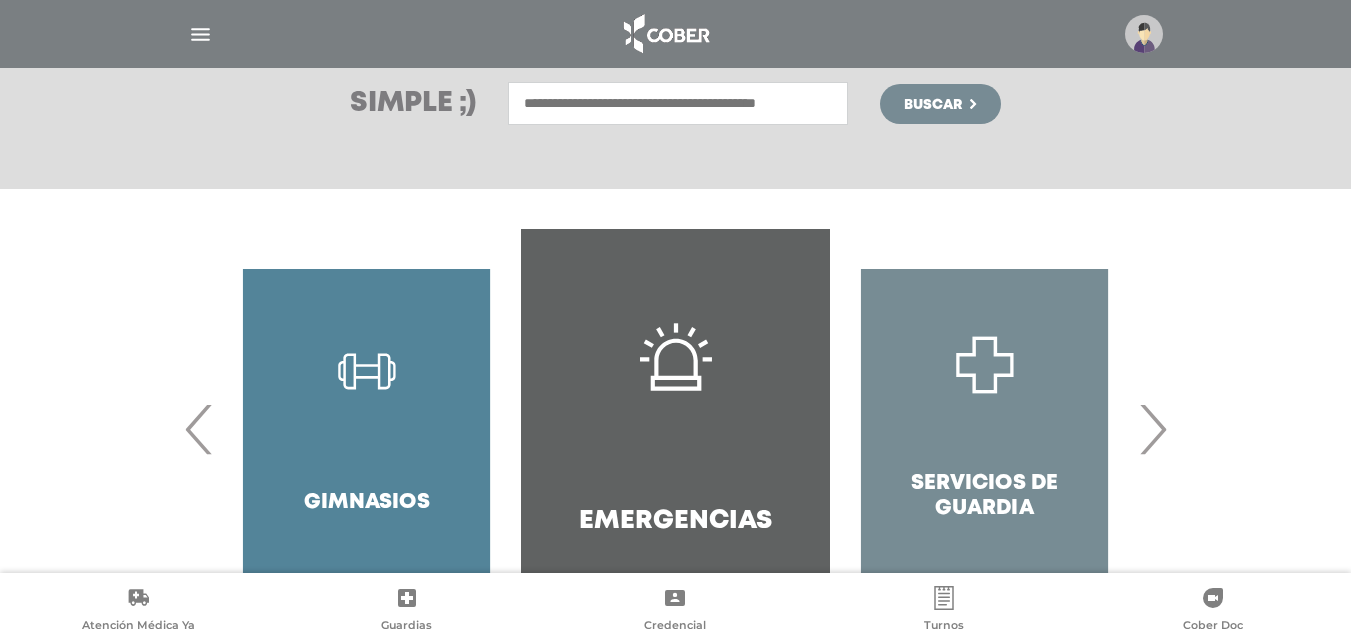 scroll, scrollTop: 267, scrollLeft: 0, axis: vertical 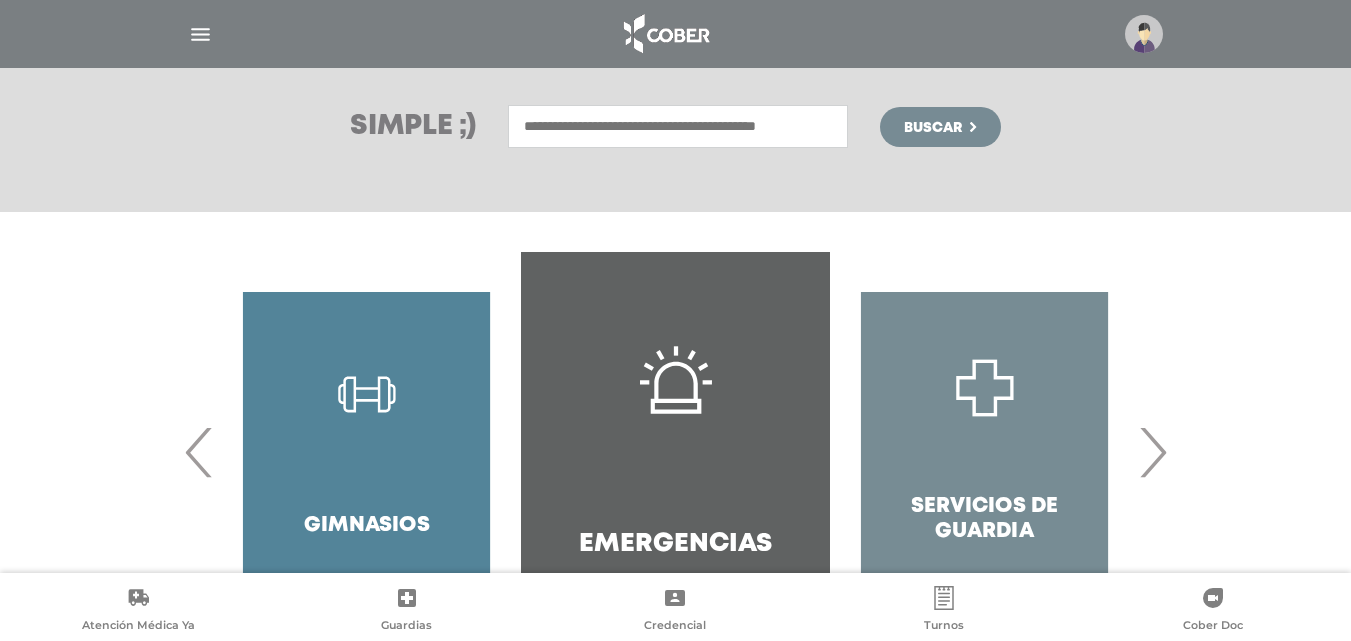 click at bounding box center (678, 126) 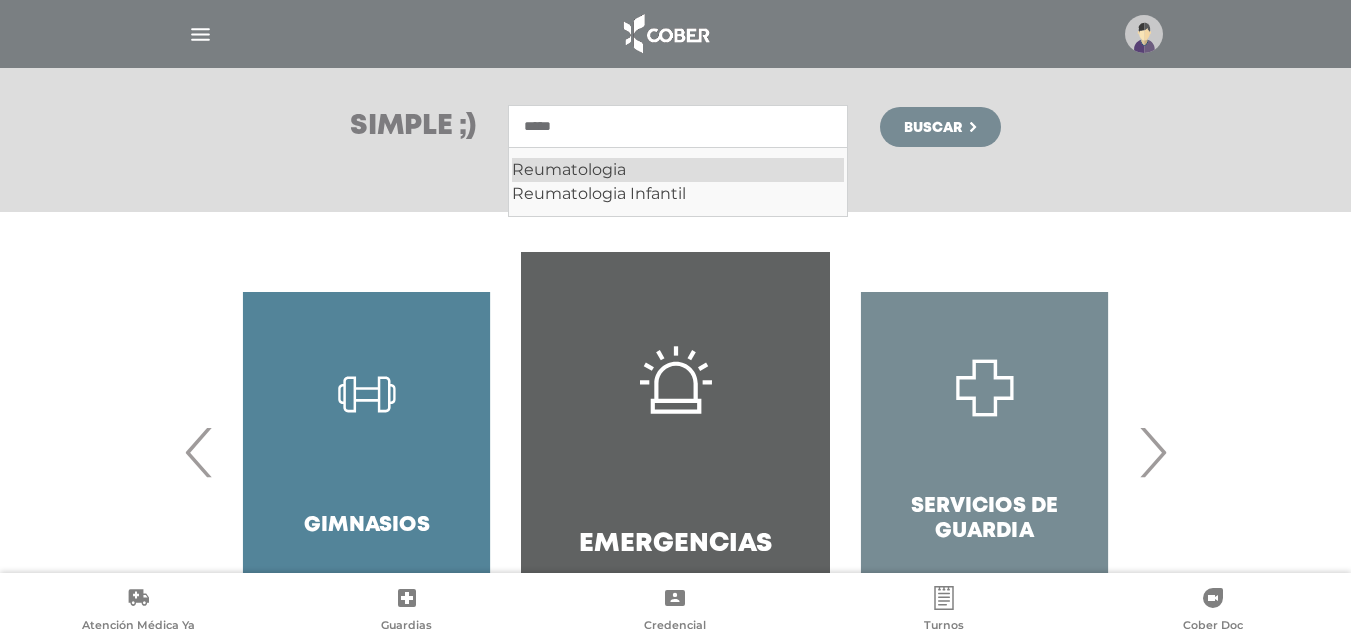 click on "Reumatologia" at bounding box center (678, 170) 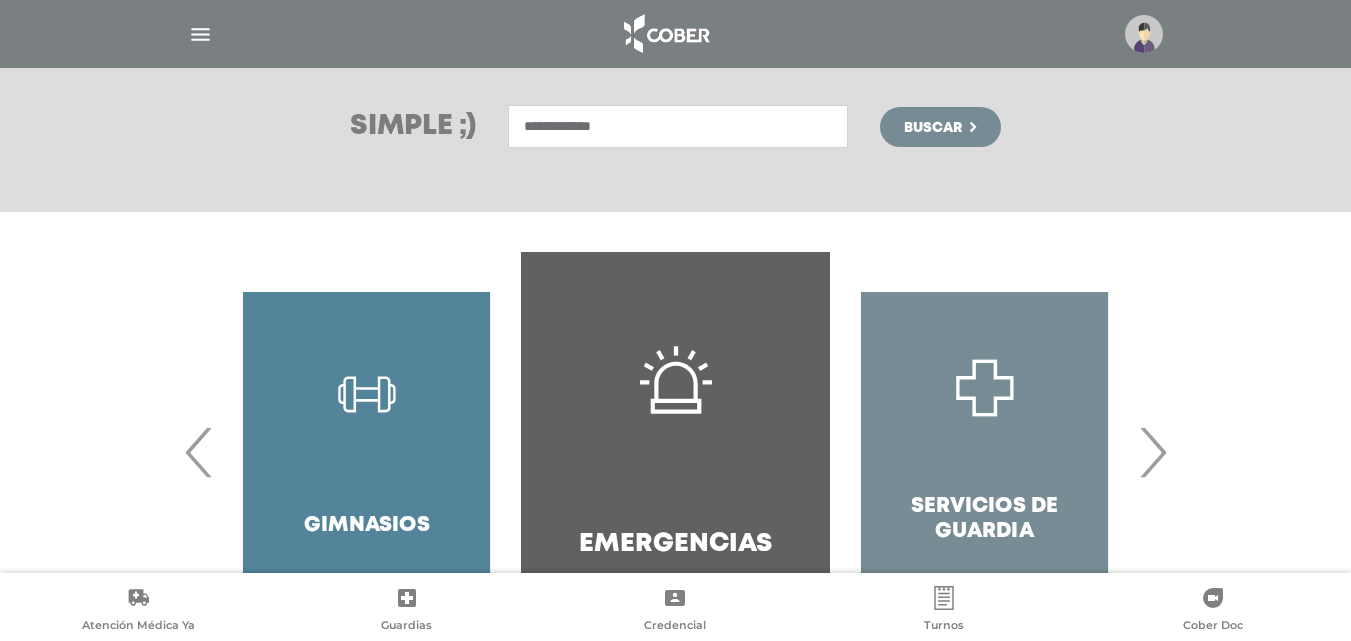 type on "**********" 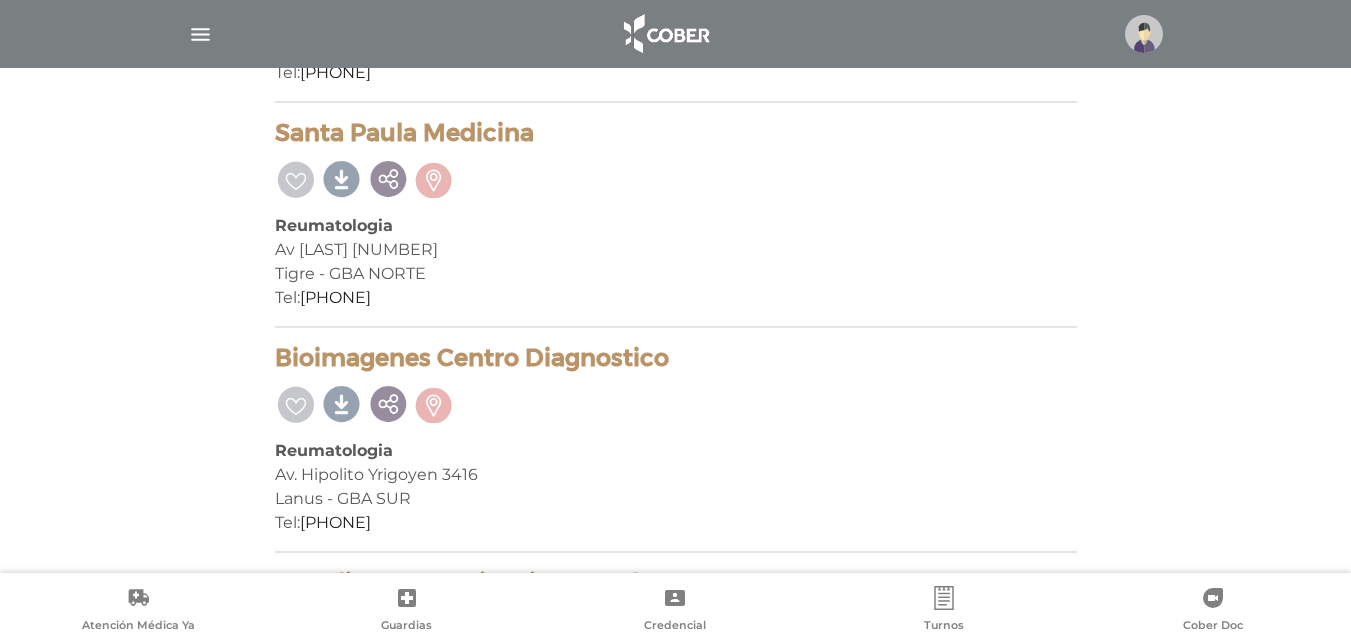 scroll, scrollTop: 7867, scrollLeft: 0, axis: vertical 